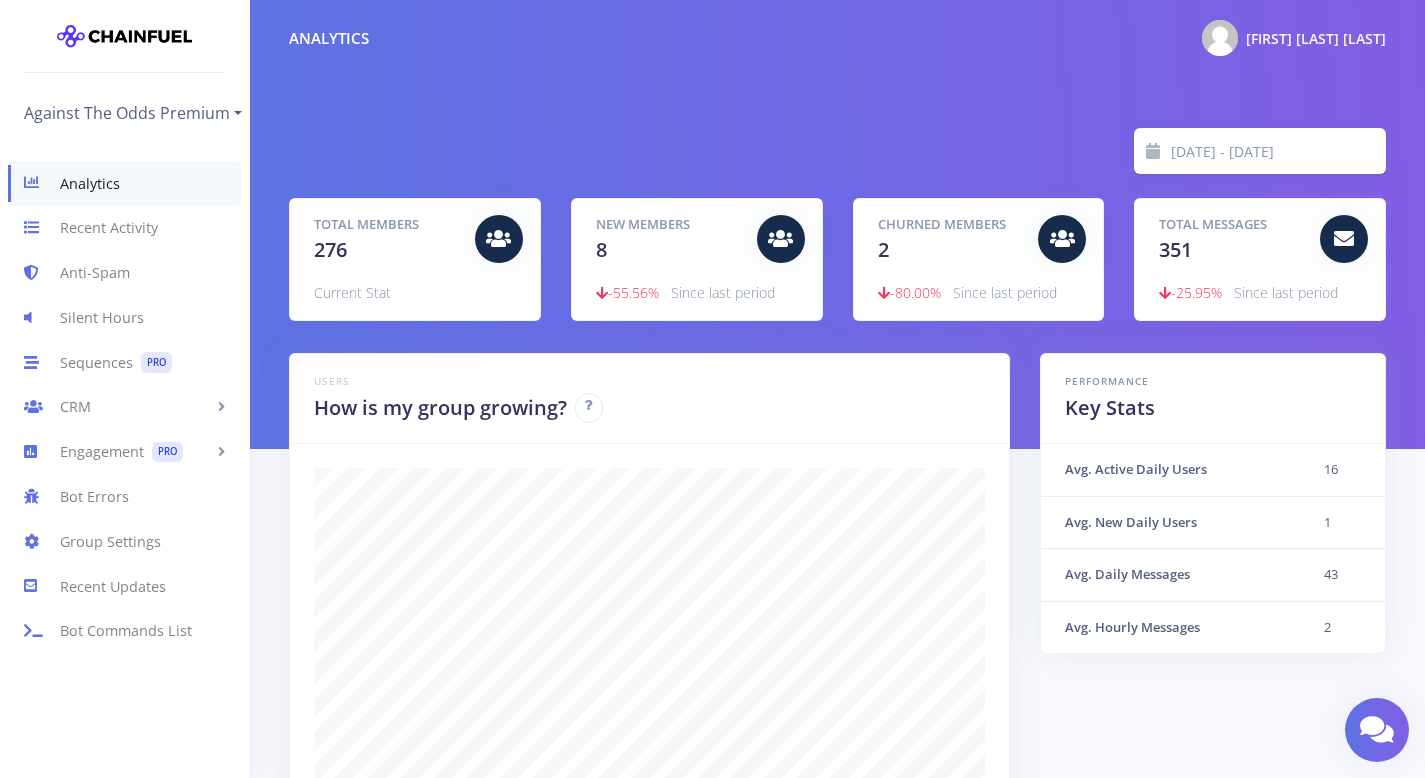 scroll, scrollTop: 0, scrollLeft: 0, axis: both 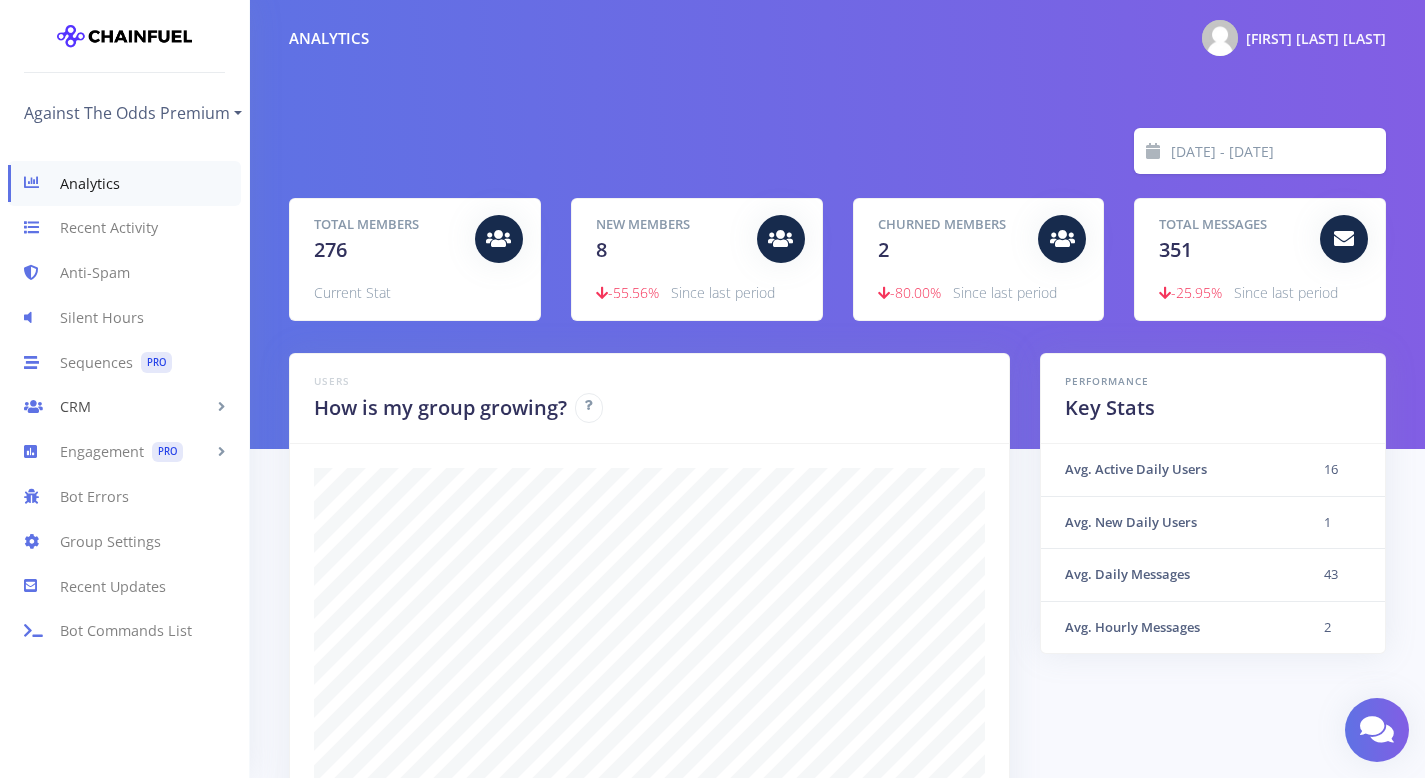 click on "CRM" at bounding box center [124, 407] 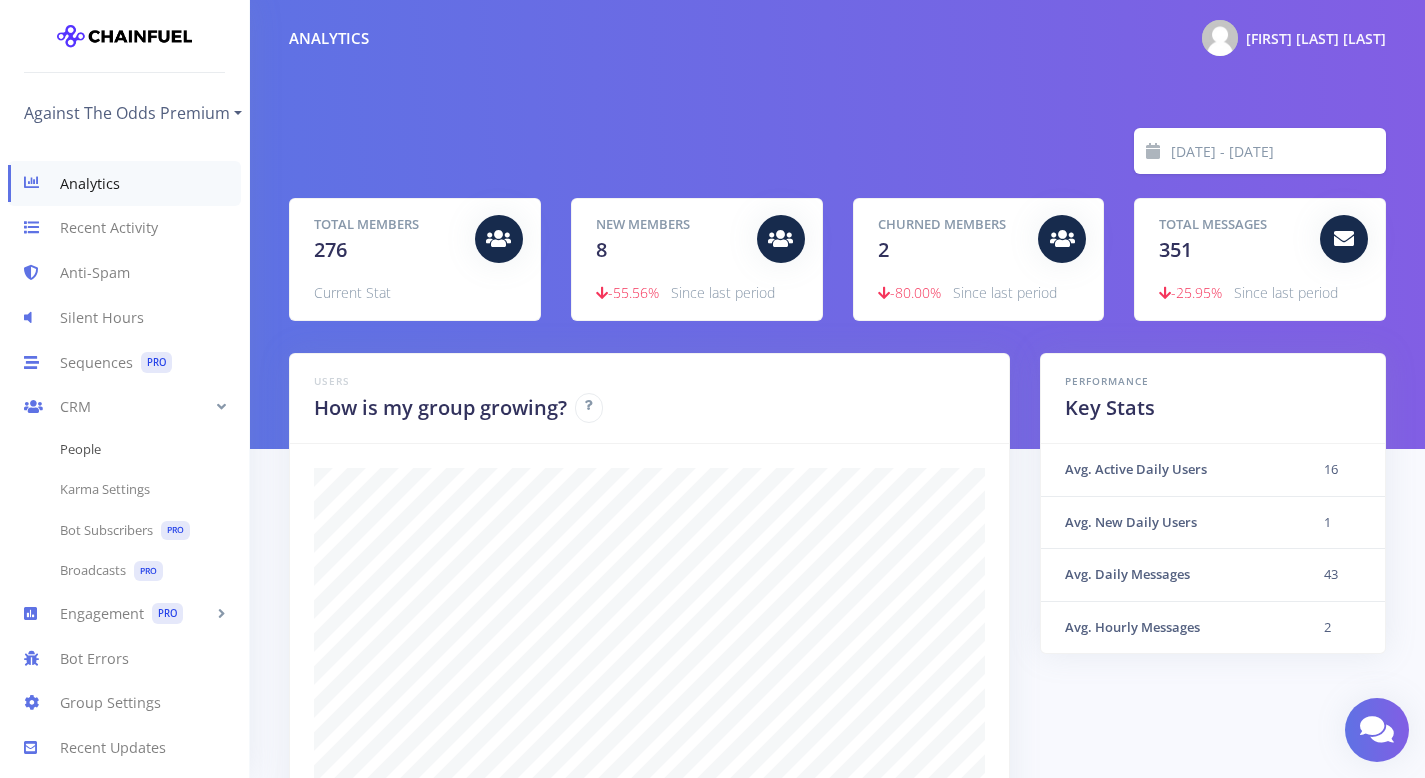 click on "People" at bounding box center (124, 450) 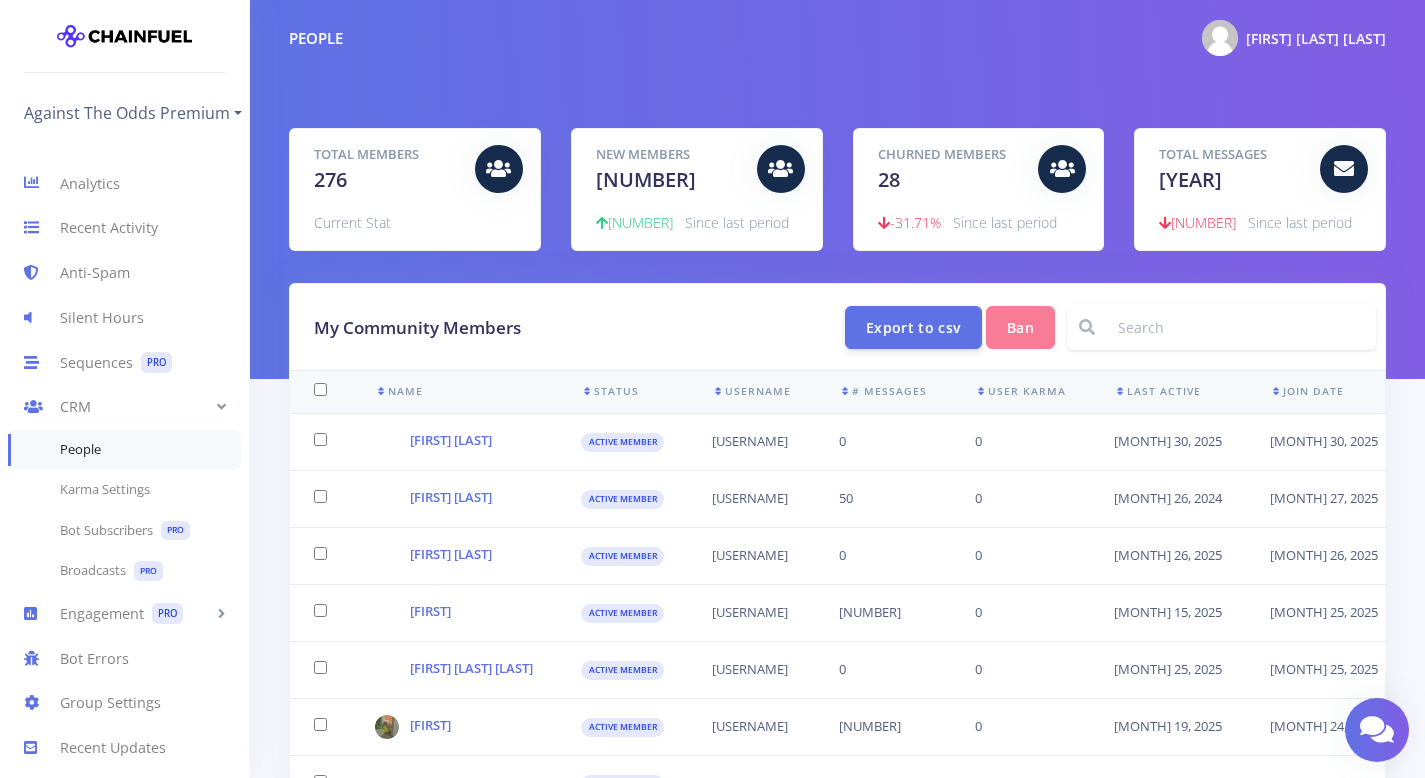scroll, scrollTop: 0, scrollLeft: 0, axis: both 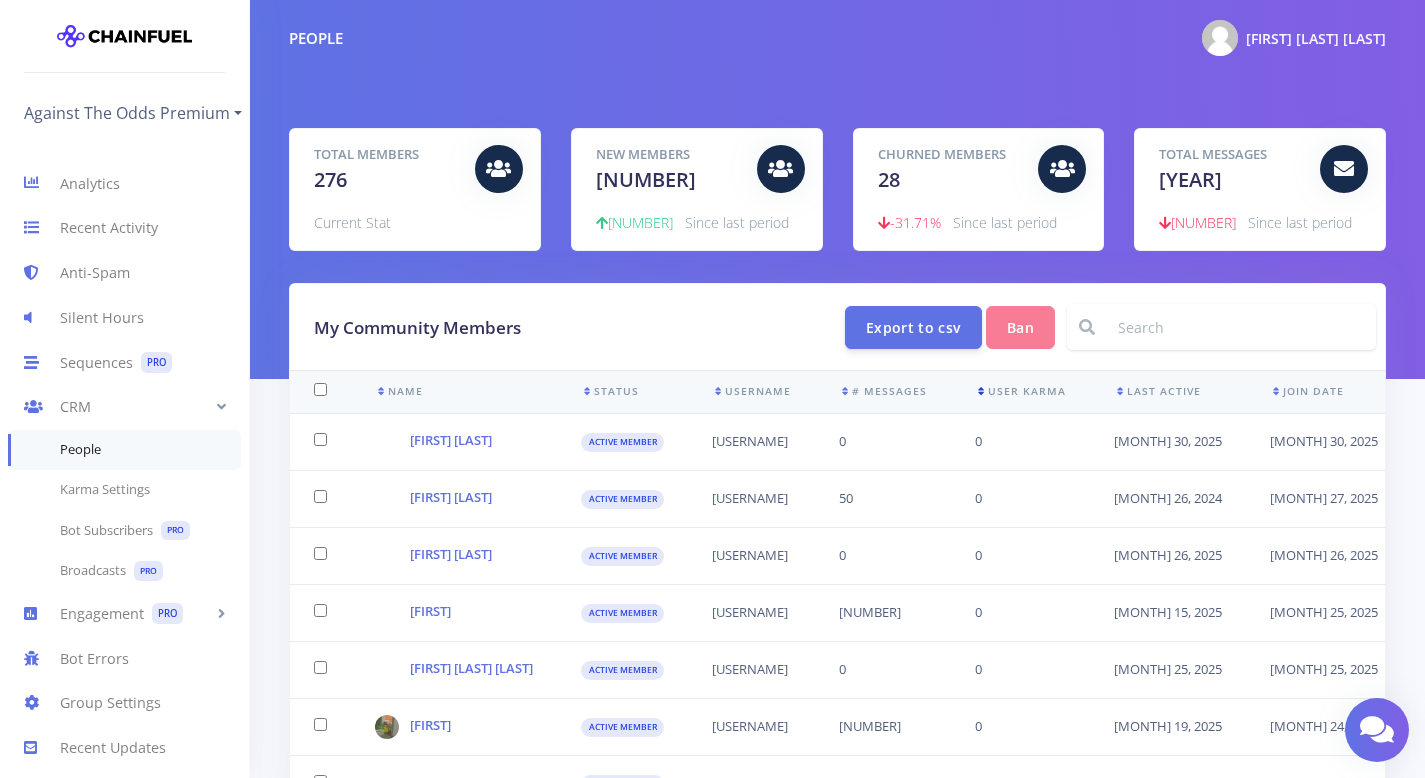 click at bounding box center [981, 391] 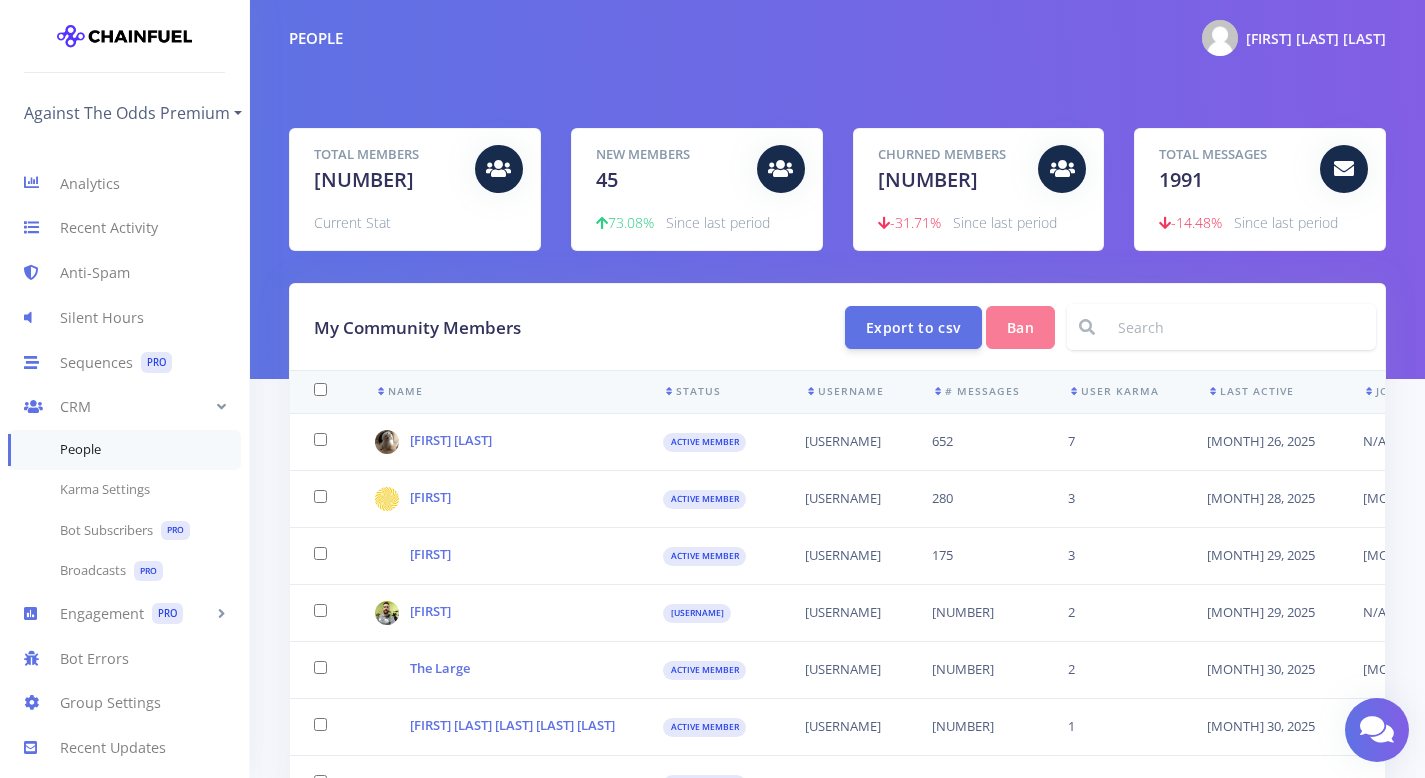 scroll, scrollTop: 0, scrollLeft: 0, axis: both 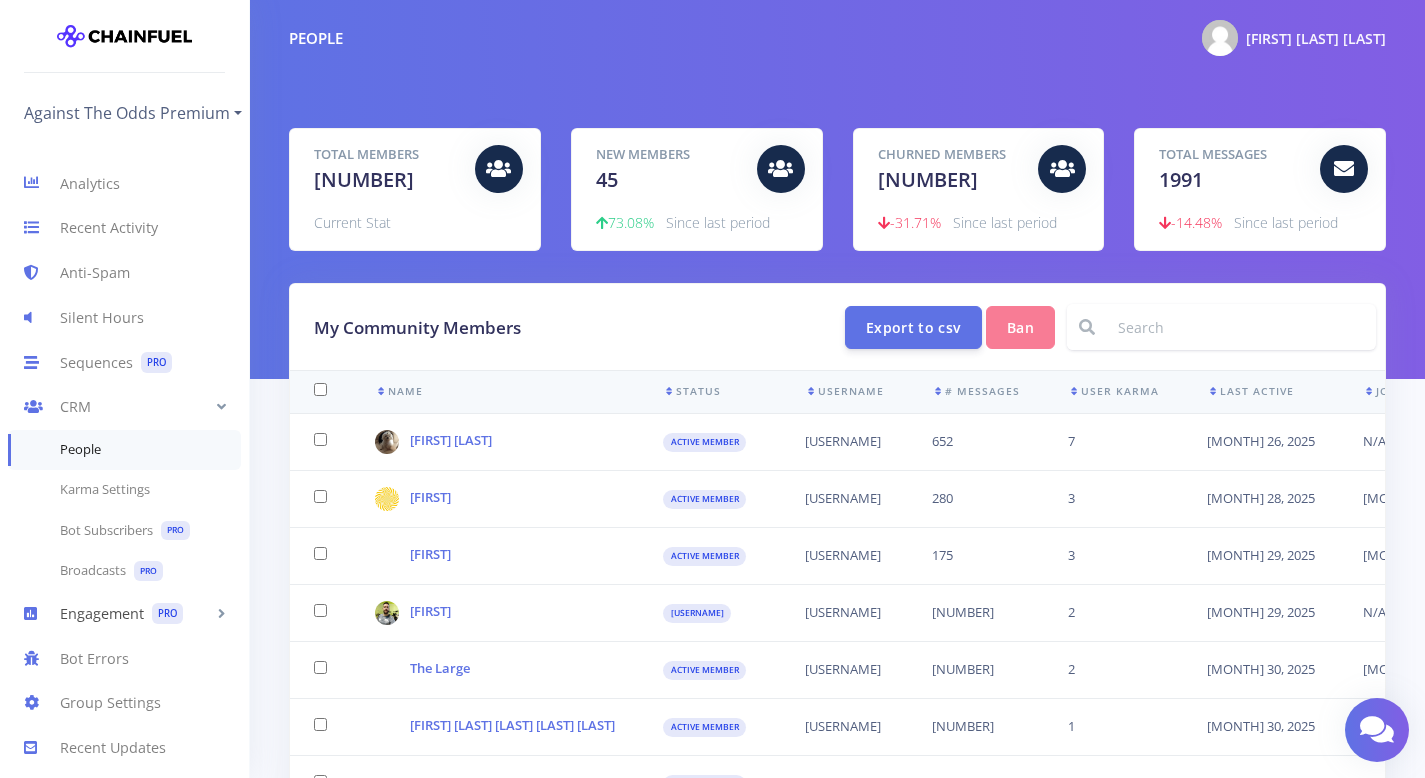 click on "Engagement   PRO" at bounding box center (124, 613) 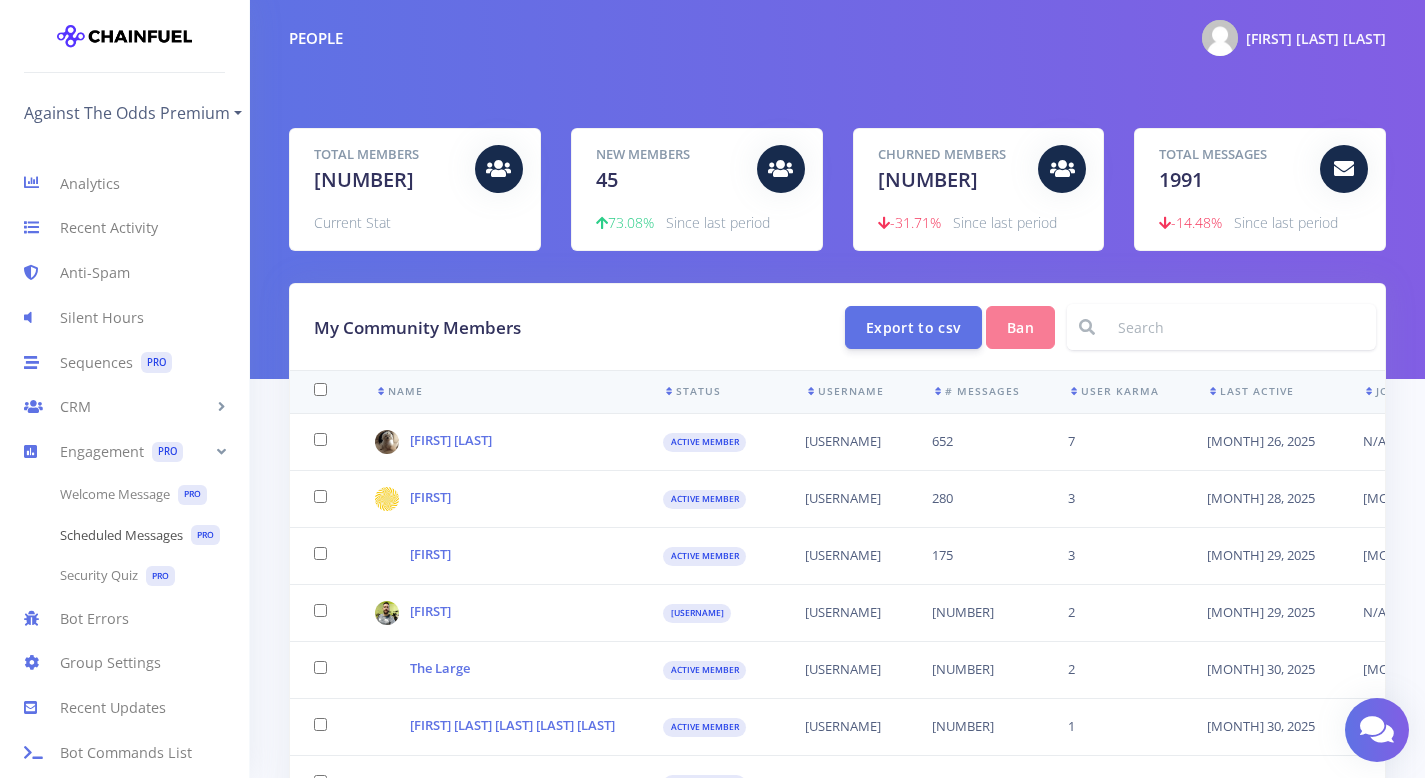 click on "Scheduled Messages
PRO" at bounding box center [124, 535] 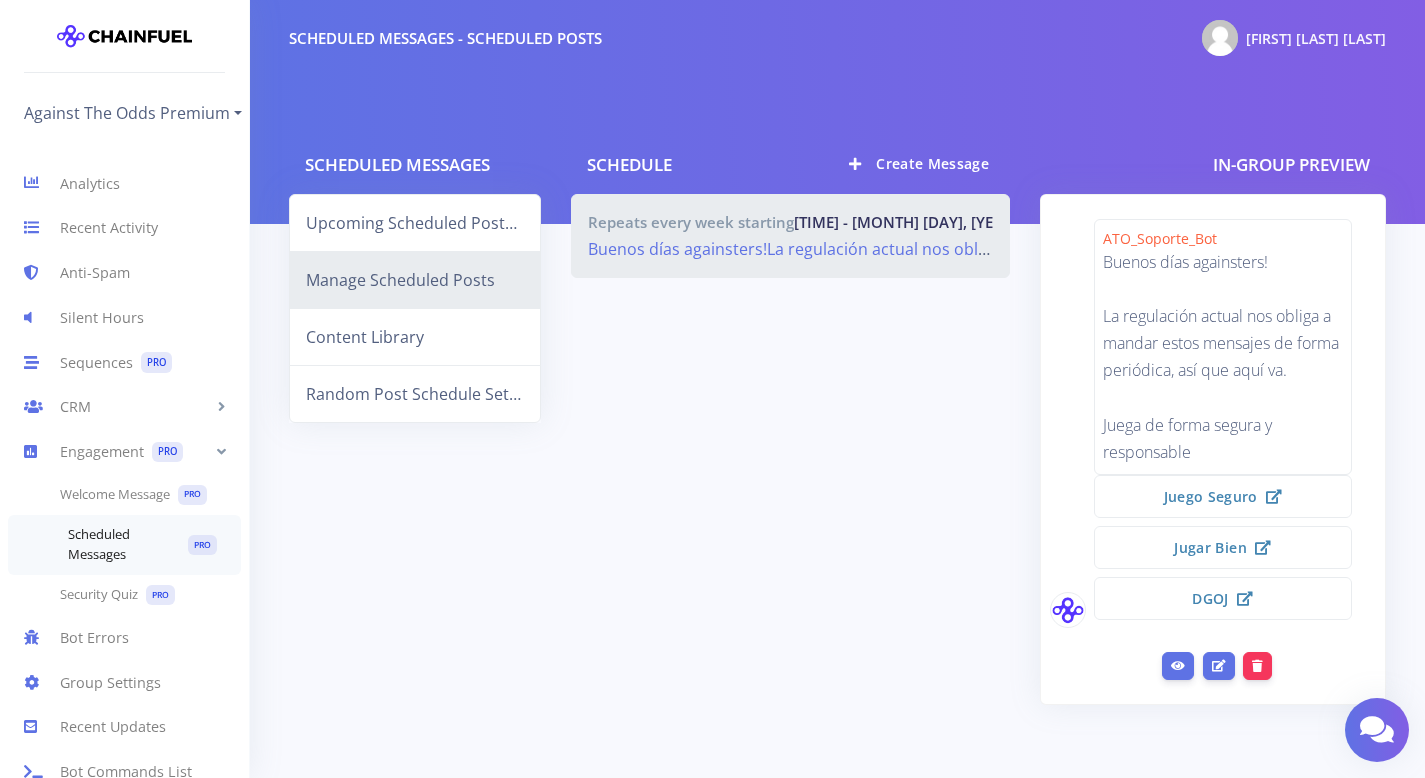 scroll, scrollTop: 0, scrollLeft: 0, axis: both 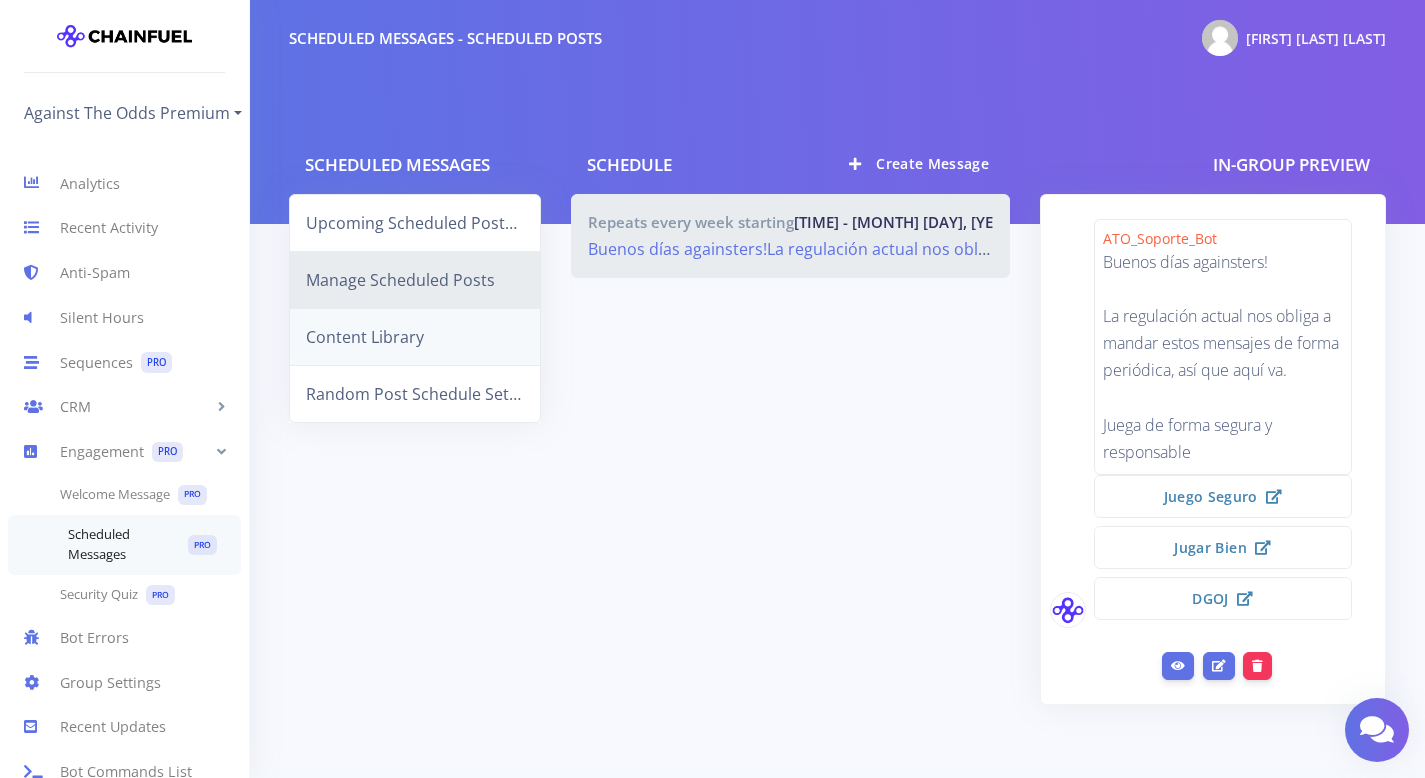 click on "Content Library" at bounding box center [415, 337] 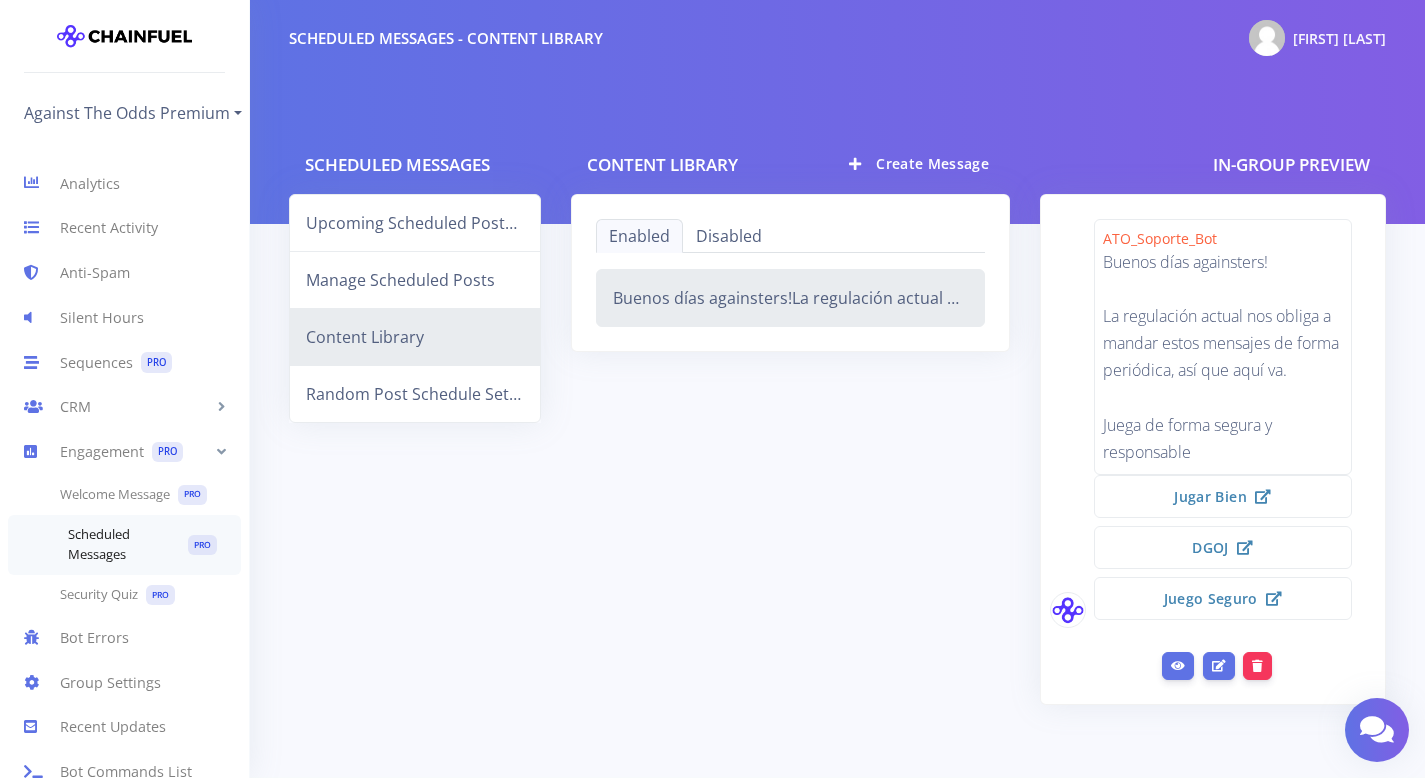 scroll, scrollTop: 0, scrollLeft: 0, axis: both 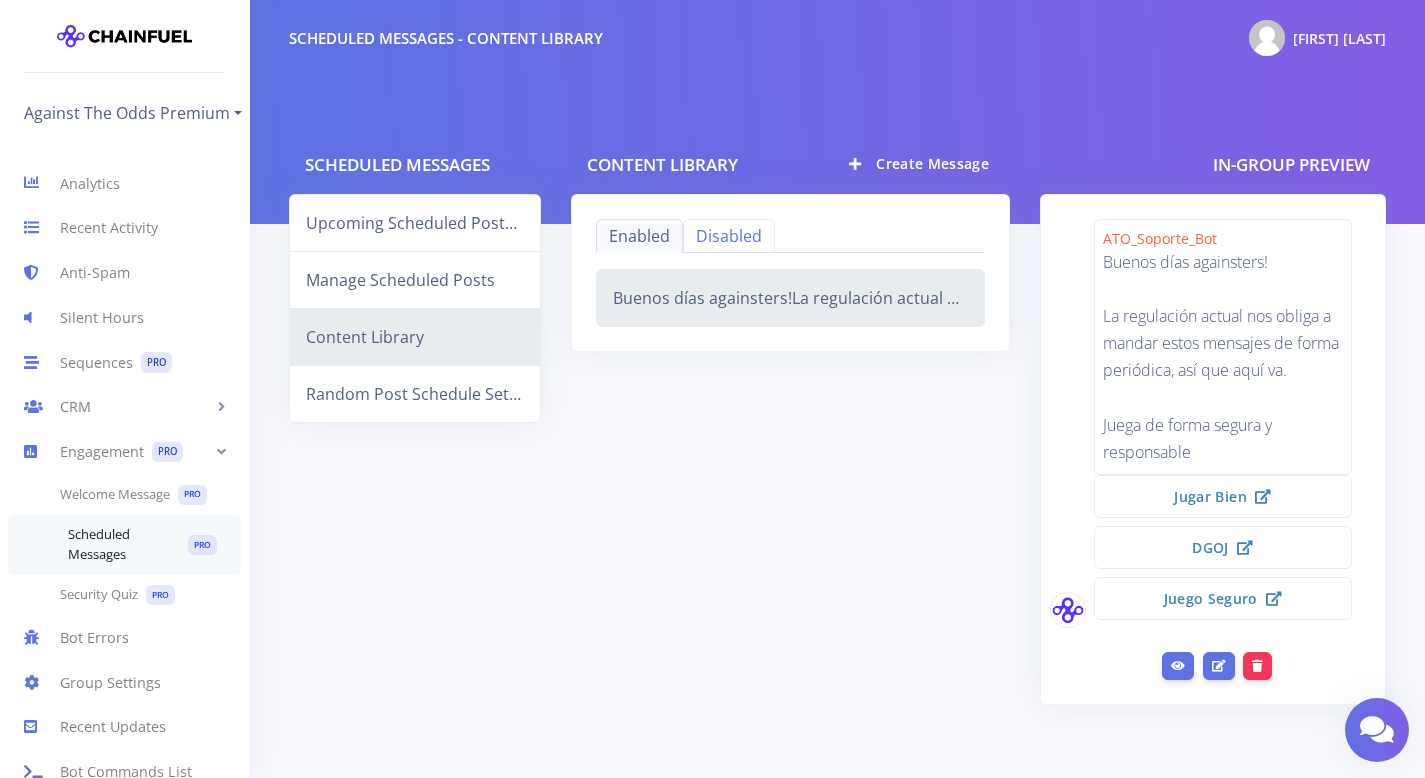 click on "Disabled" at bounding box center [729, 236] 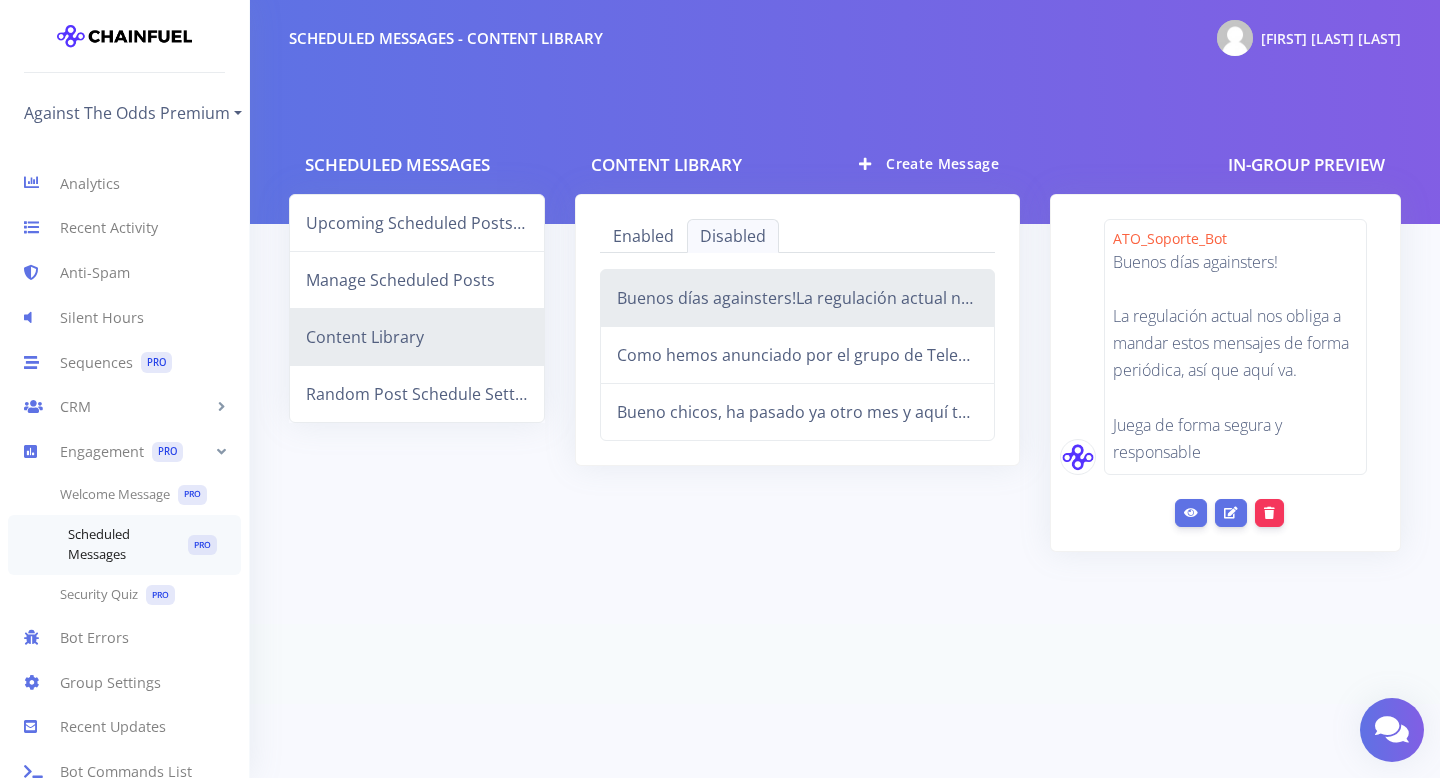 scroll, scrollTop: 0, scrollLeft: 0, axis: both 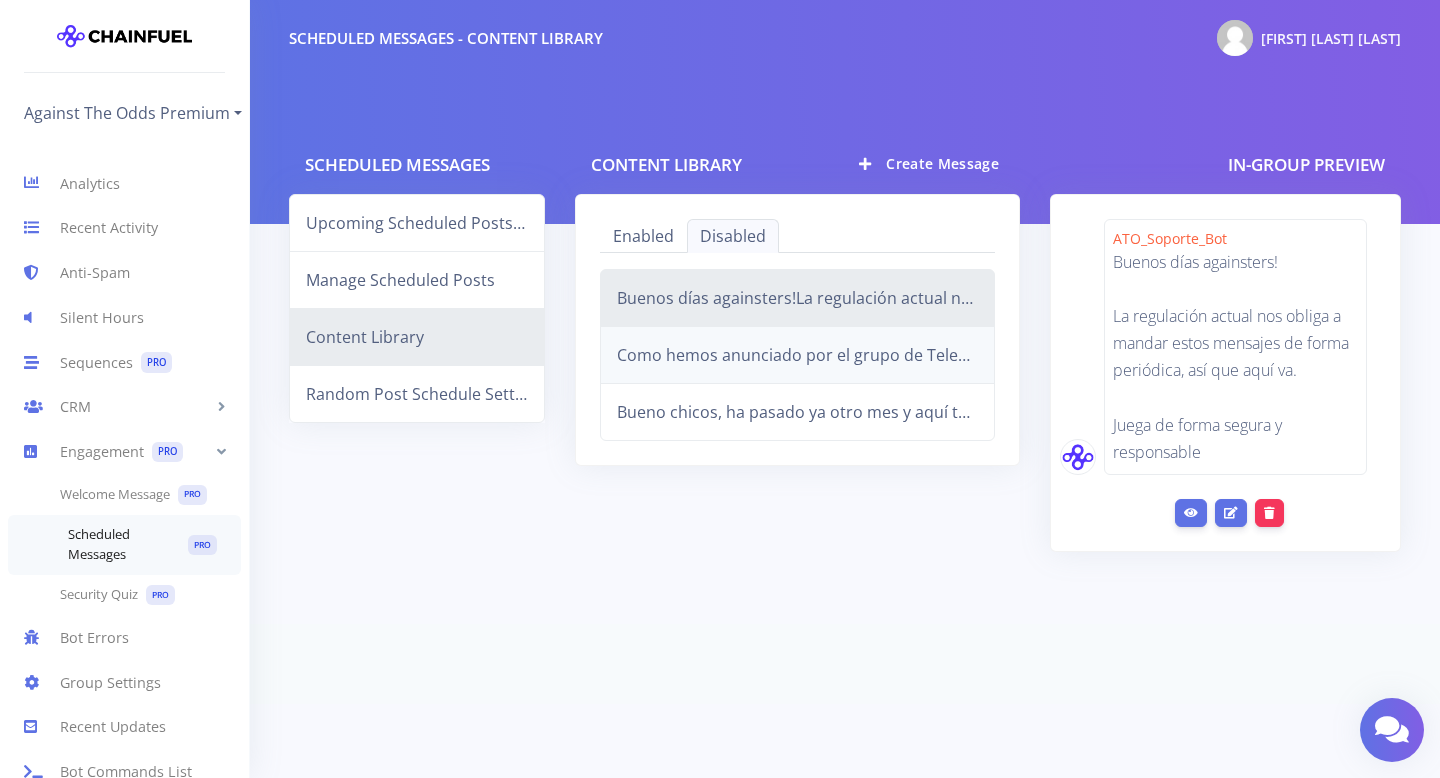 click on "Como hemos anunciado por el grupo de Telegram, aquí te dejamos el código de descuento para que lo uses cuando quieras: "[DISCOUNT_CODE]".Puedes activarlo aunque tengas una suscripción ya activa y pagada. Para ello tienes que cancelar tu suscripción actual en tu perfil y esperar a que expire. Entonces volverás al Plan Gratis y ya podrás darle a Subir de Nivel y adquirir la suscripción que quieras con el código de arriba, con lo que tendrías el primer mes gratis.Gracias por hacer de nuestra comunidad un lugar mejor para todos 🤗" at bounding box center [798, 355] 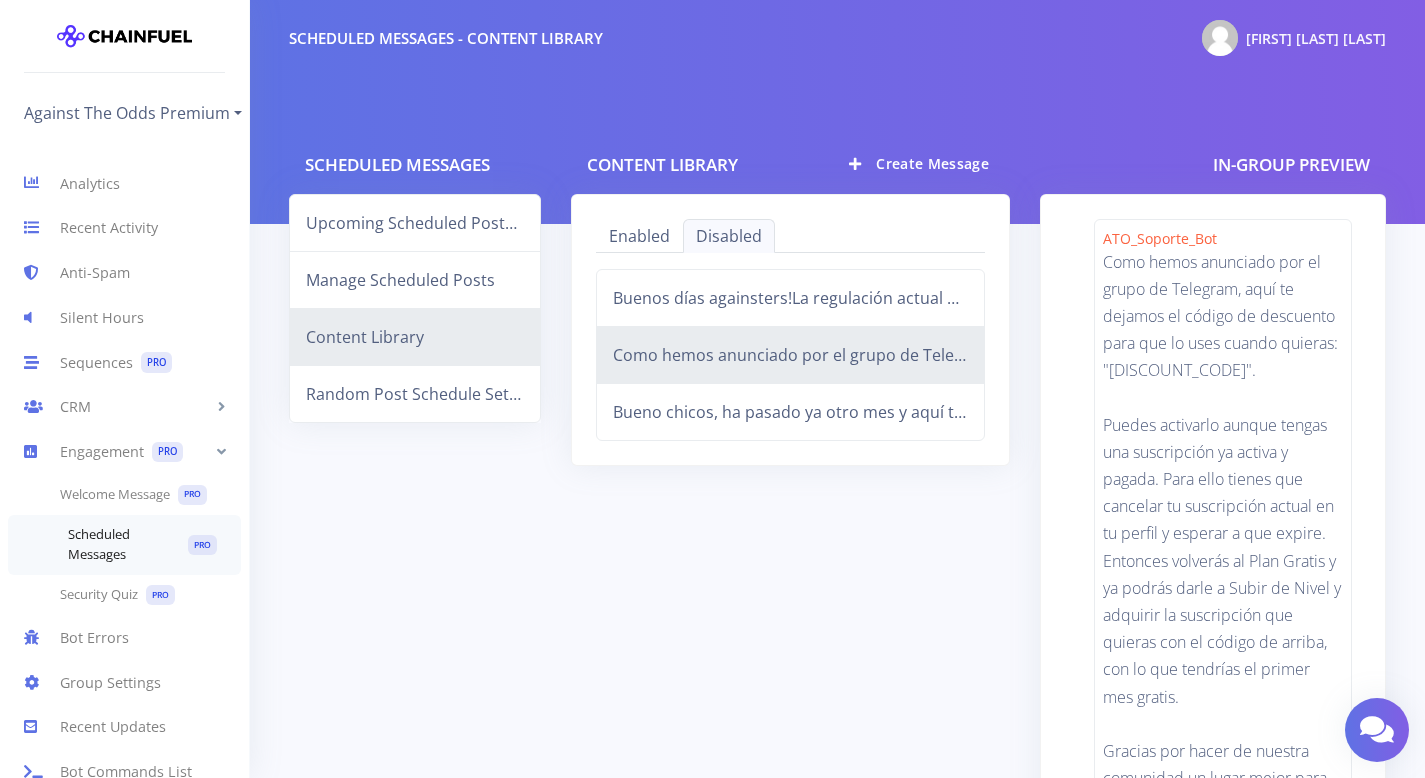 scroll, scrollTop: 0, scrollLeft: 0, axis: both 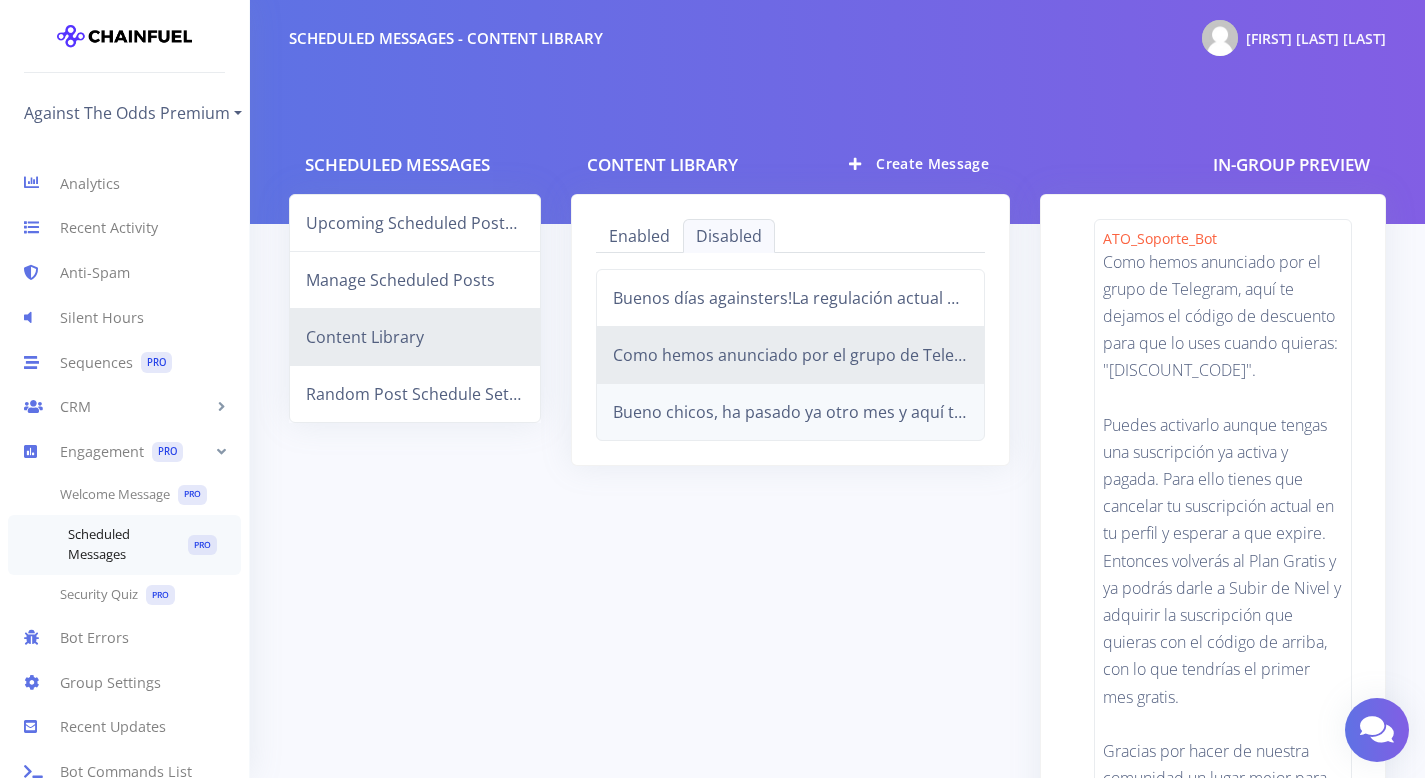 click on "Bueno chicos, ha pasado ya otro mes y aquí tenemos a los ganadores!Como siempre, nos pondremos en contacto con el primero para darle el mes gratis que se merece 💪🏼Reseteamos los puntos para que todos tengáis las mismas oportunidades este mes.Gracias a todos por ayudarnos a hacer de esto una comunidad mejor cada día!" at bounding box center (791, 412) 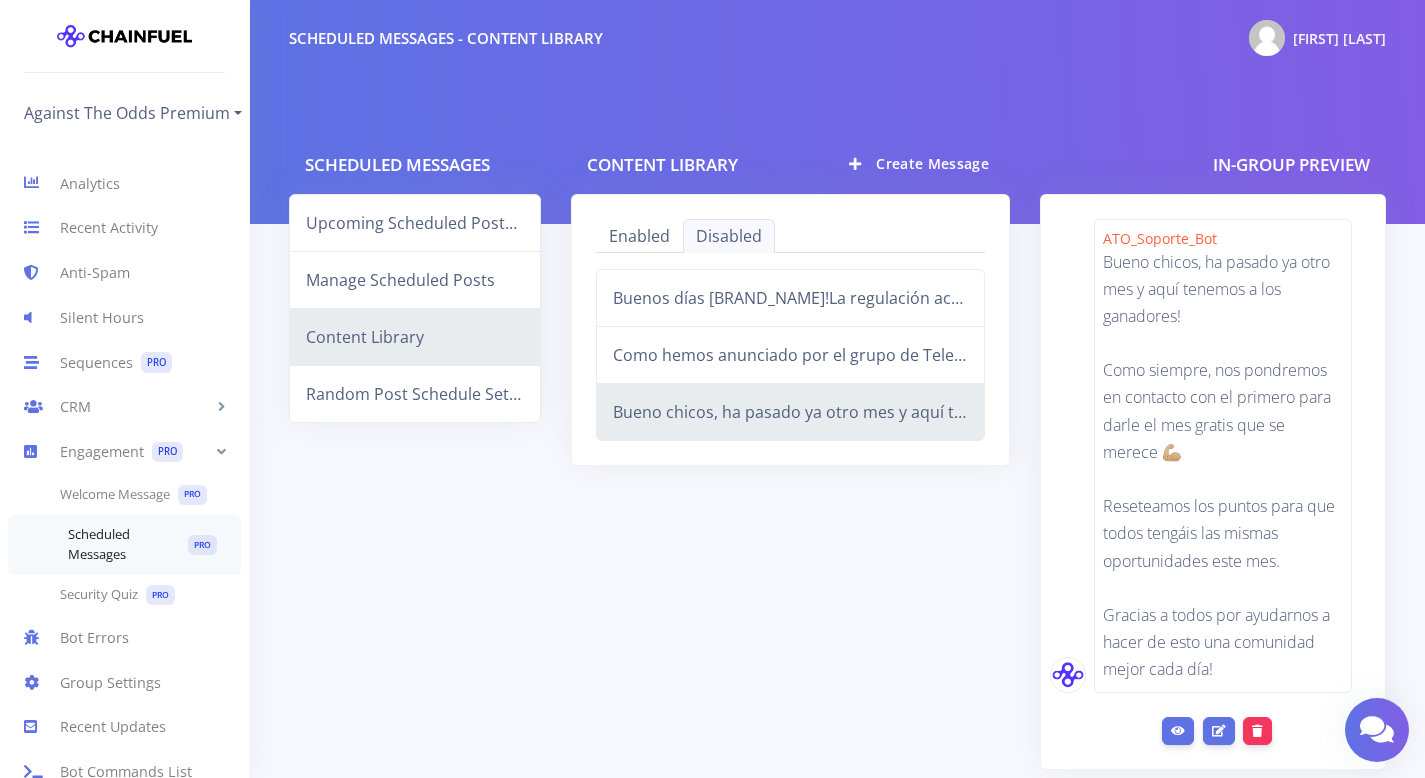 scroll, scrollTop: 0, scrollLeft: 0, axis: both 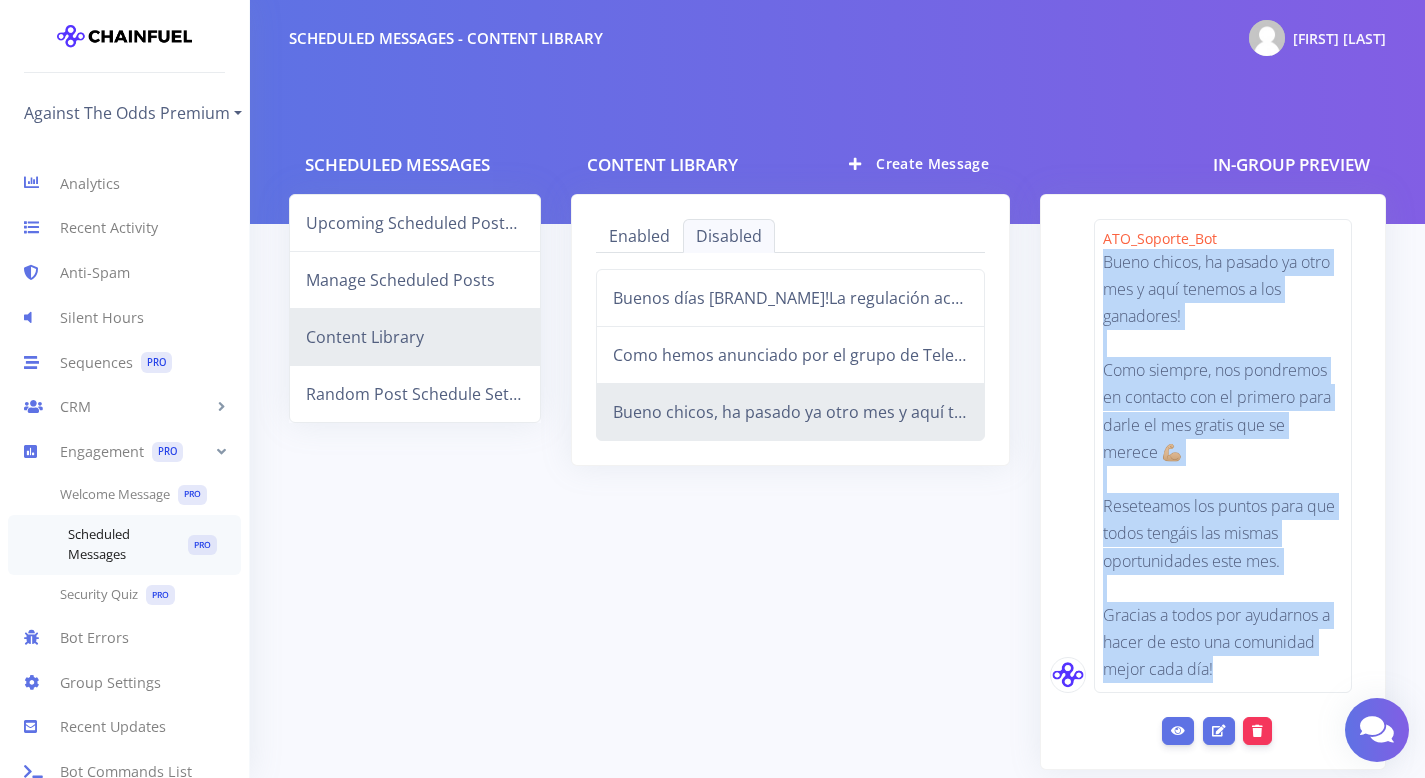 drag, startPoint x: 1107, startPoint y: 260, endPoint x: 1319, endPoint y: 667, distance: 458.90414 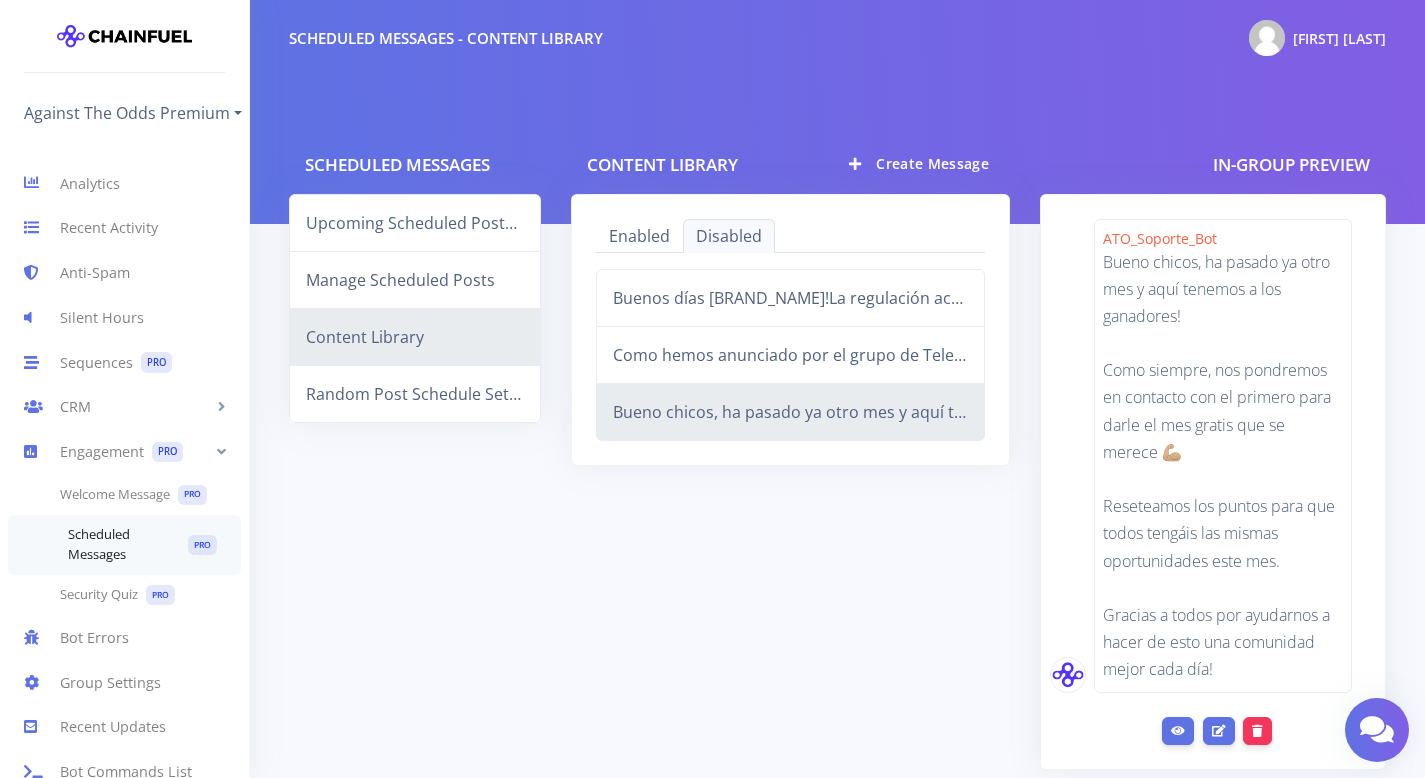 click on "Scheduled Messages
Upcoming Scheduled Posts This Week
Manage Scheduled Posts
Content Library
Random Post Schedule Settings" at bounding box center (415, 437) 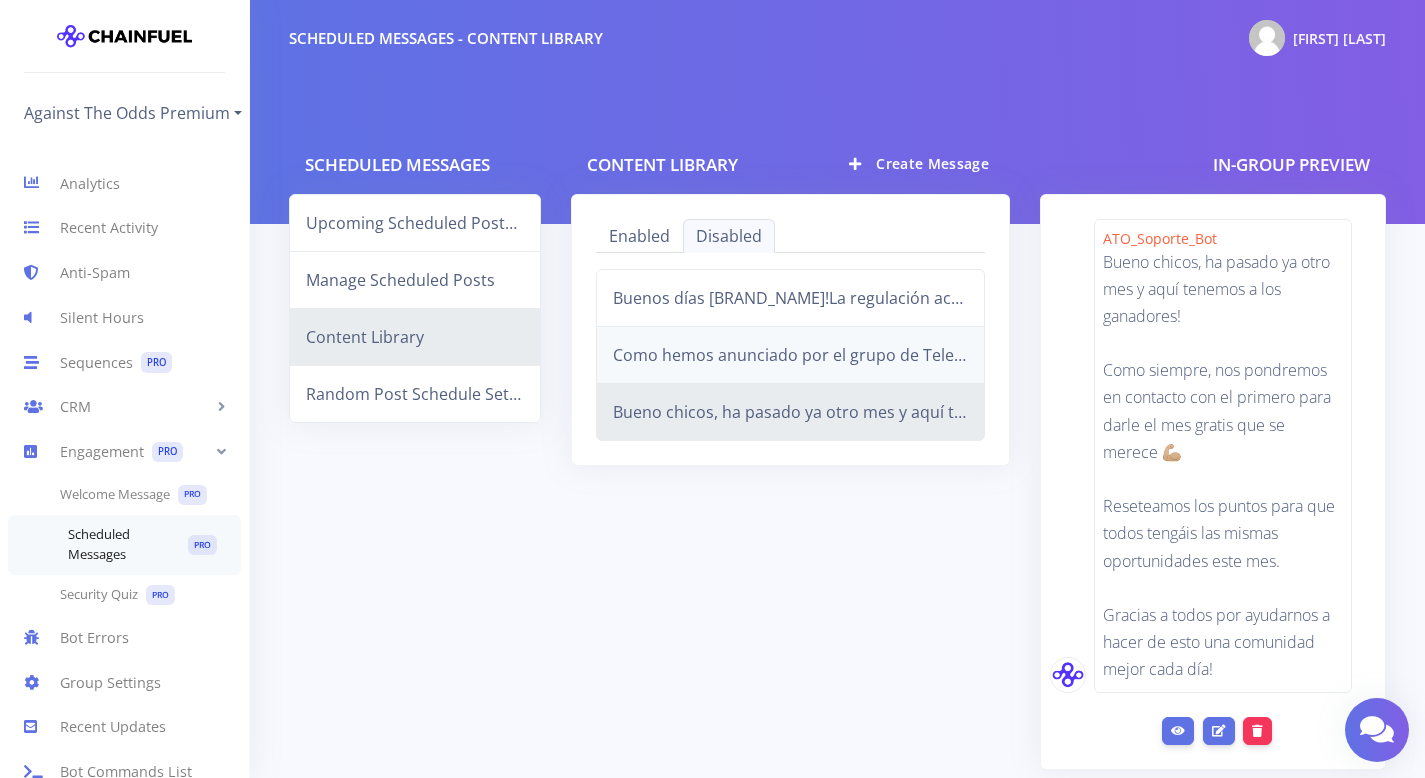 click on "Como hemos anunciado por el grupo de Telegram, aquí te dejamos el código de descuento para que lo uses cuando quieras: "".Puedes activarlo aunque tengas una suscripción ya activa y pagada. Para ello tienes que cancelar tu suscripción actual en tu perfil y esperar a que expire. Entonces volverás al Plan Gratis y ya podrás darle a Subir de Nivel y adquirir la suscripción que quieras con el código de arriba, con lo que tendrías el primer mes gratis.Gracias por hacer de nuestra comunidad un lugar mejor para todos 🤗" at bounding box center [791, 355] 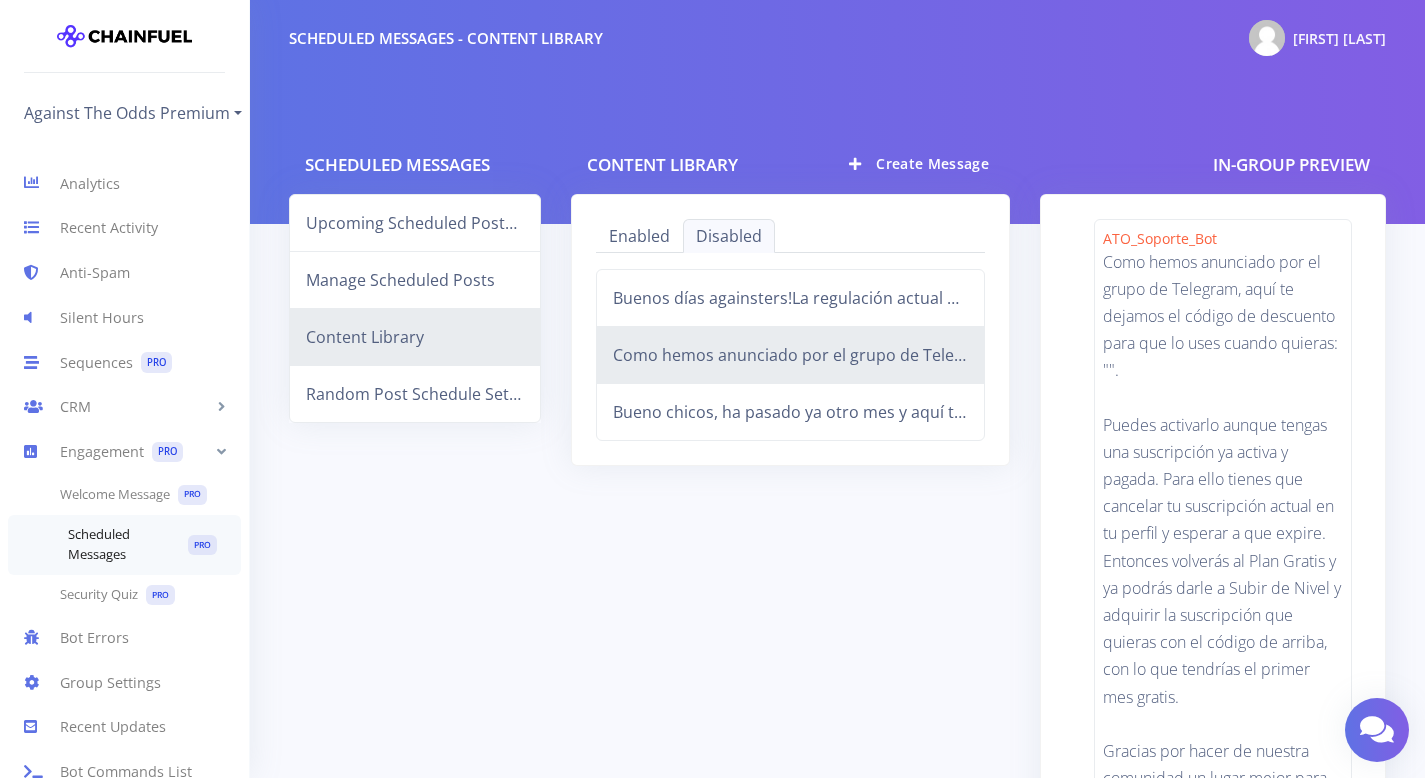scroll, scrollTop: 279, scrollLeft: 0, axis: vertical 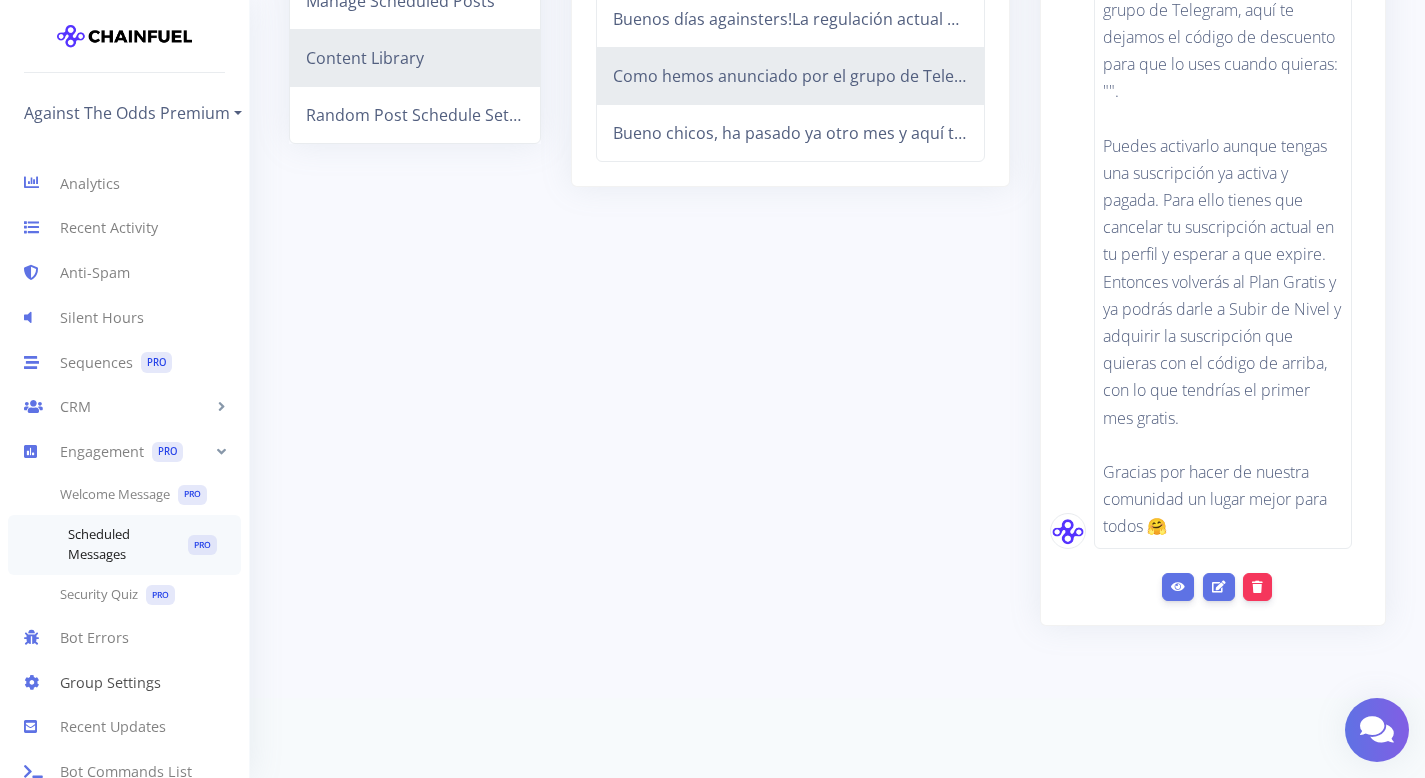 click on "Group Settings" at bounding box center (124, 682) 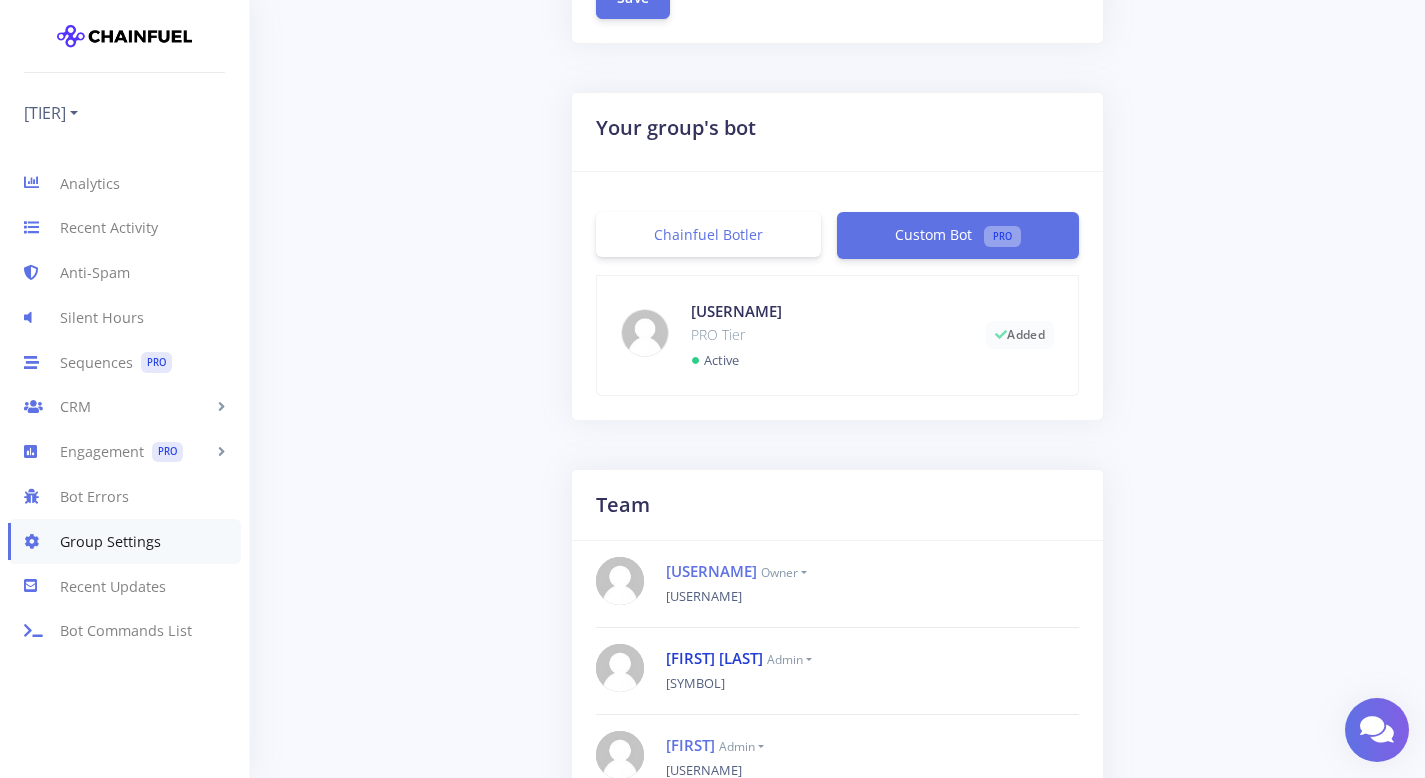 scroll, scrollTop: 533, scrollLeft: 0, axis: vertical 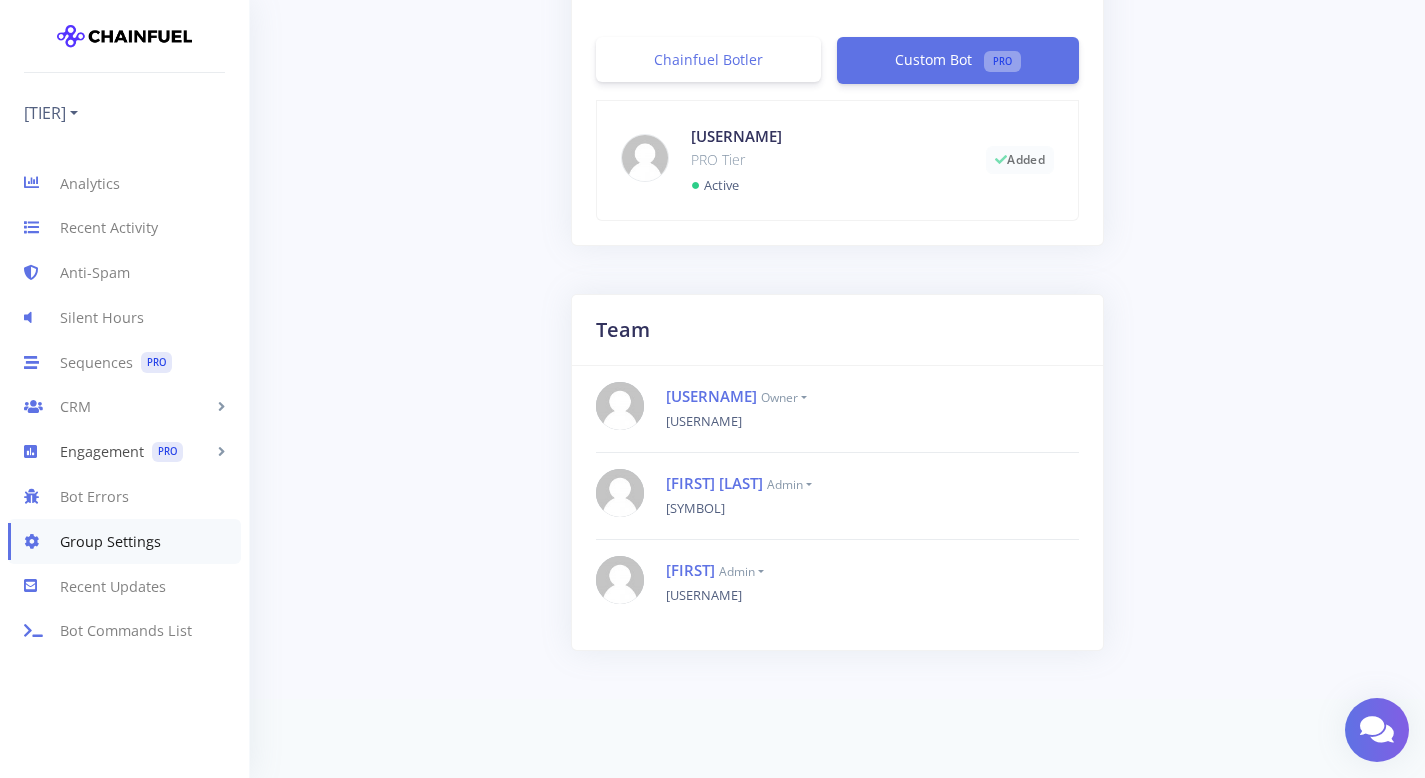 click on "Engagement   PRO" at bounding box center [124, 452] 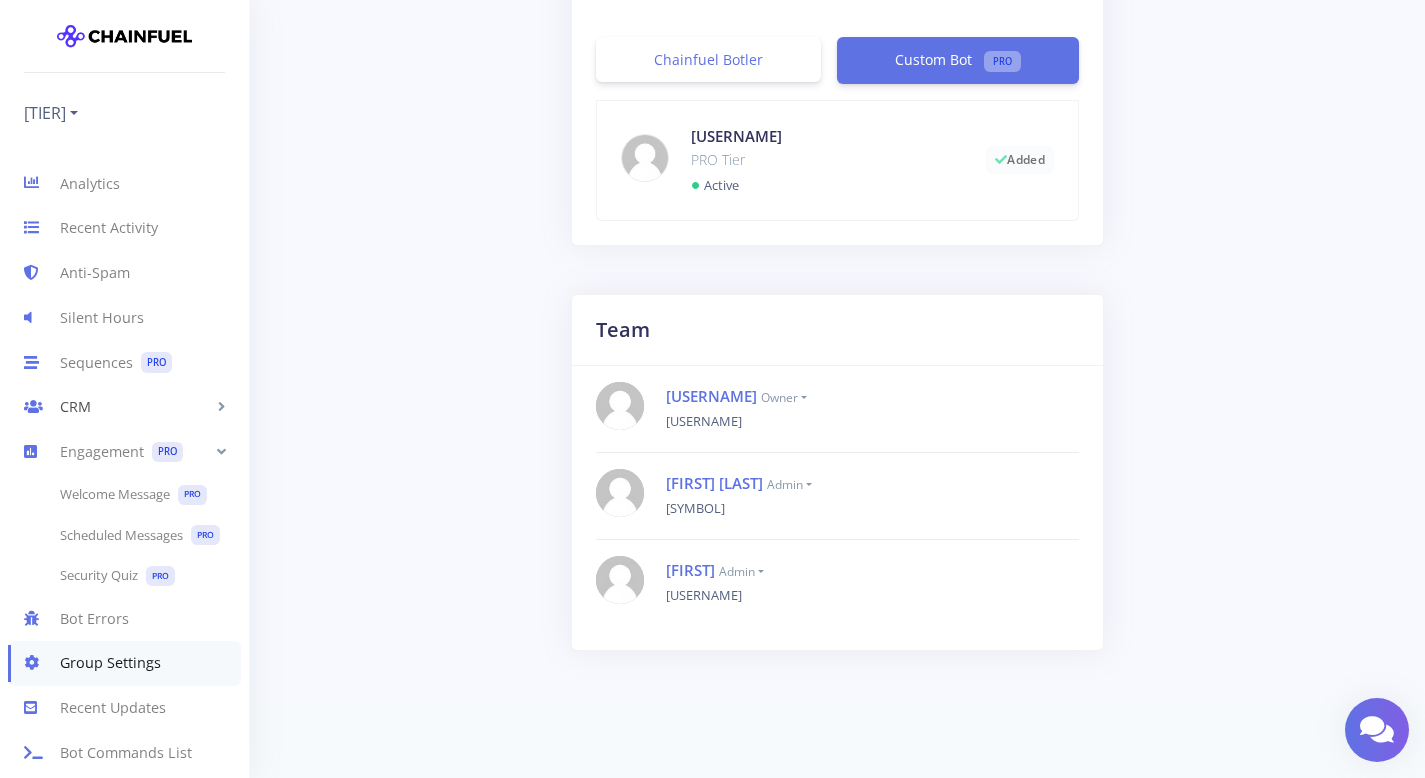 click on "CRM" at bounding box center [124, 407] 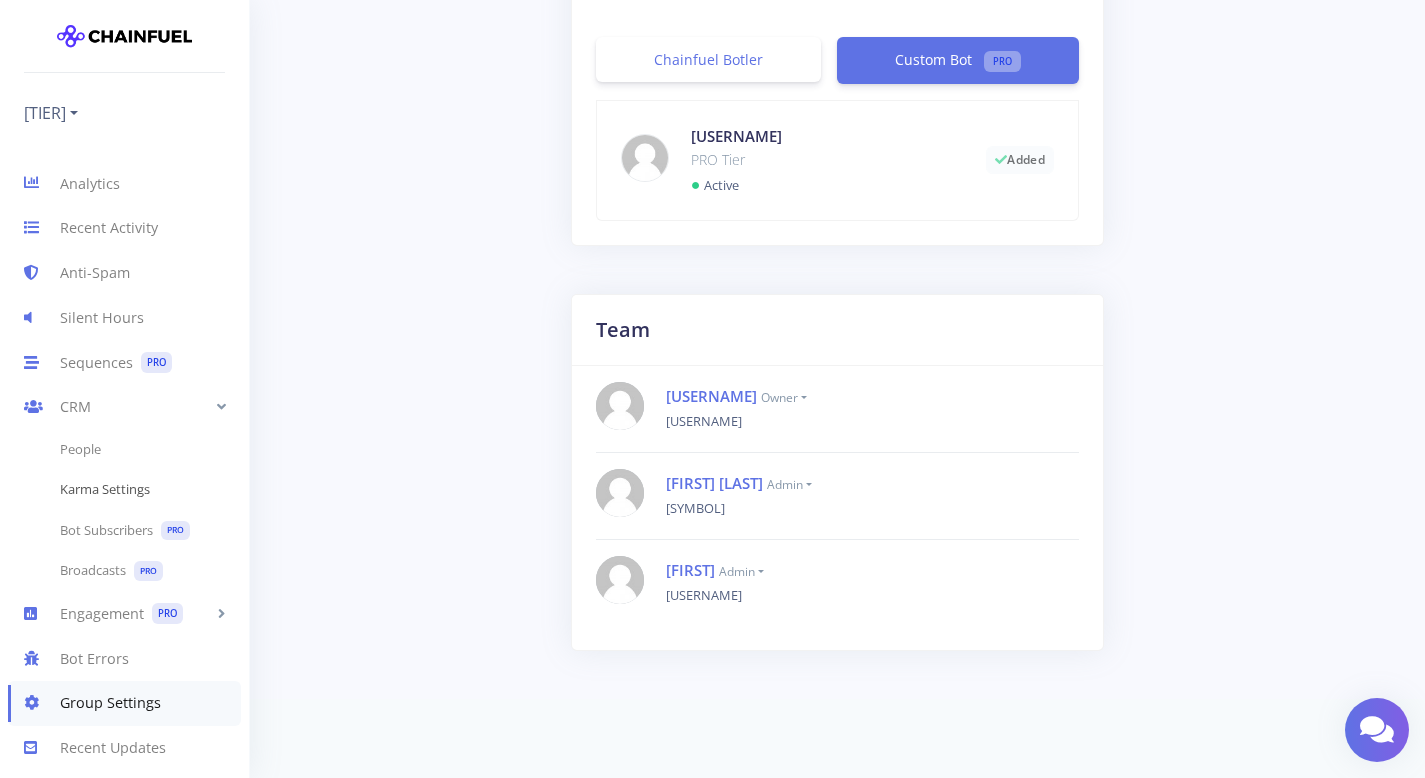 click on "Karma Settings" at bounding box center [124, 490] 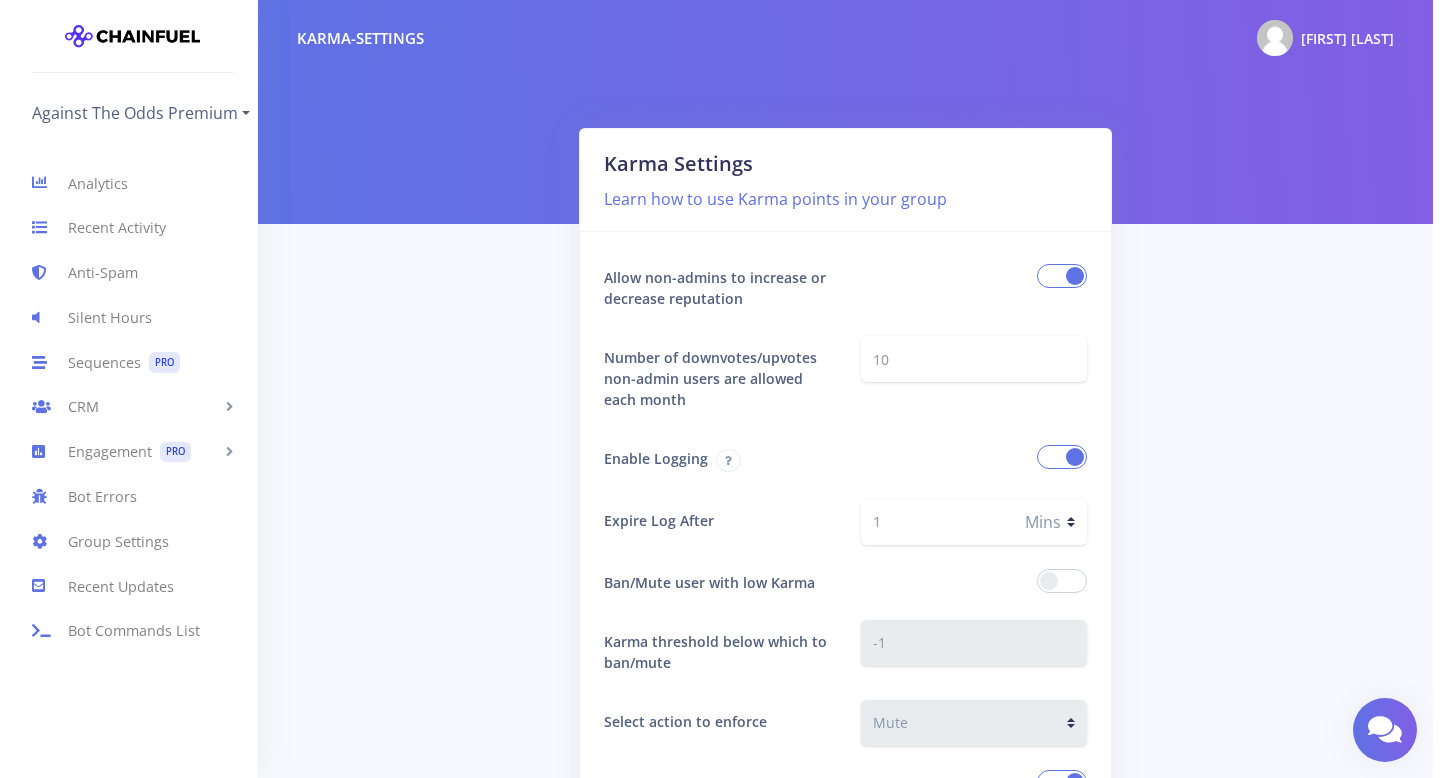 scroll, scrollTop: 447, scrollLeft: 0, axis: vertical 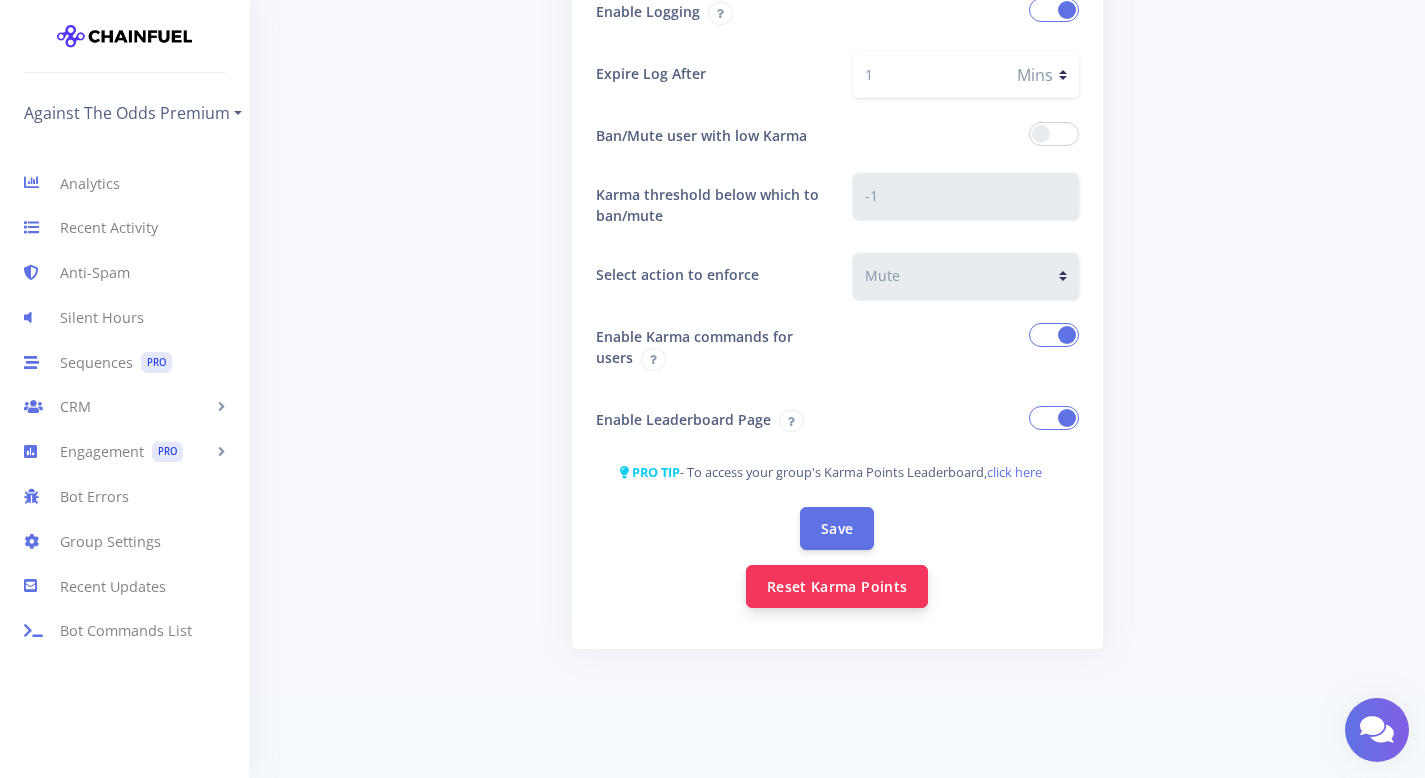 click on "Reset Karma Points" at bounding box center [837, 586] 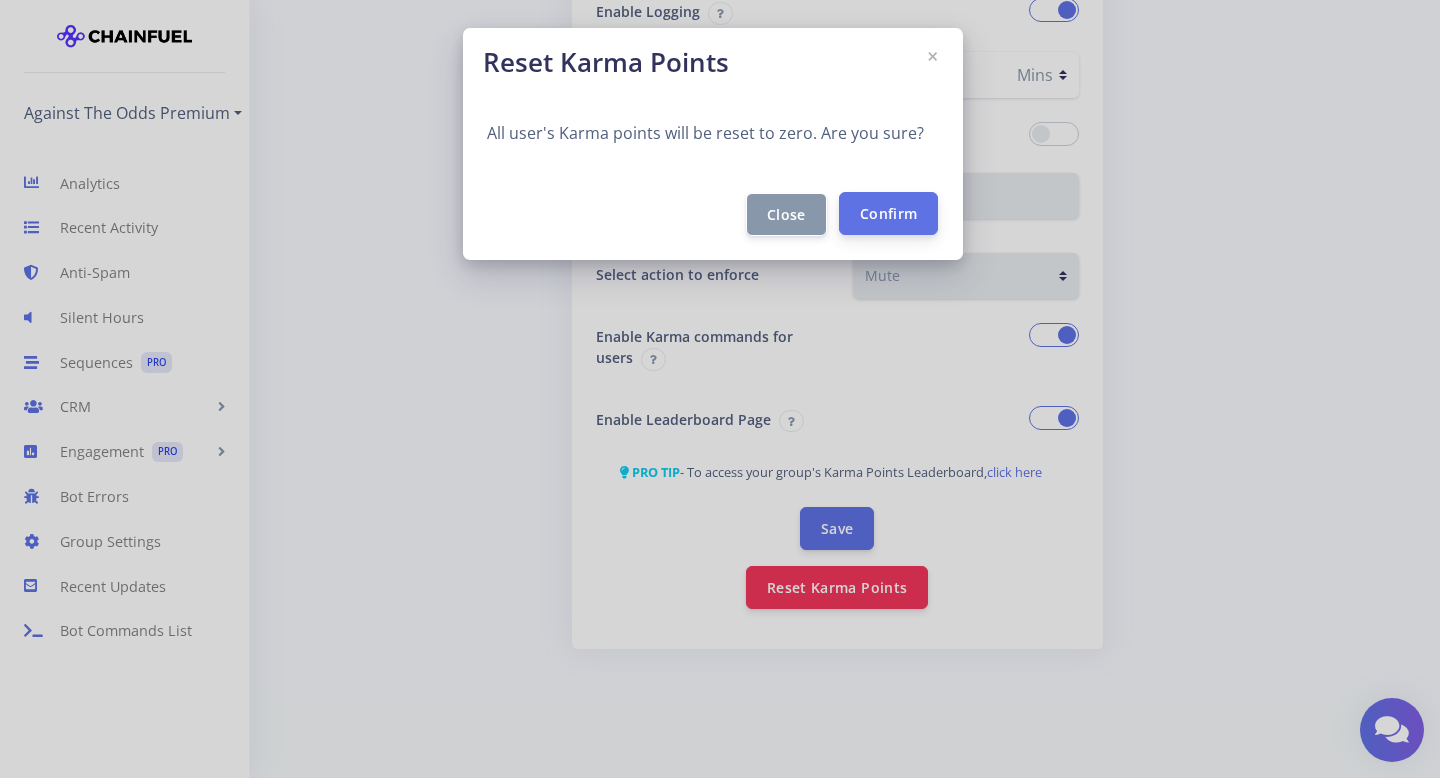 click on "Confirm" at bounding box center [888, 213] 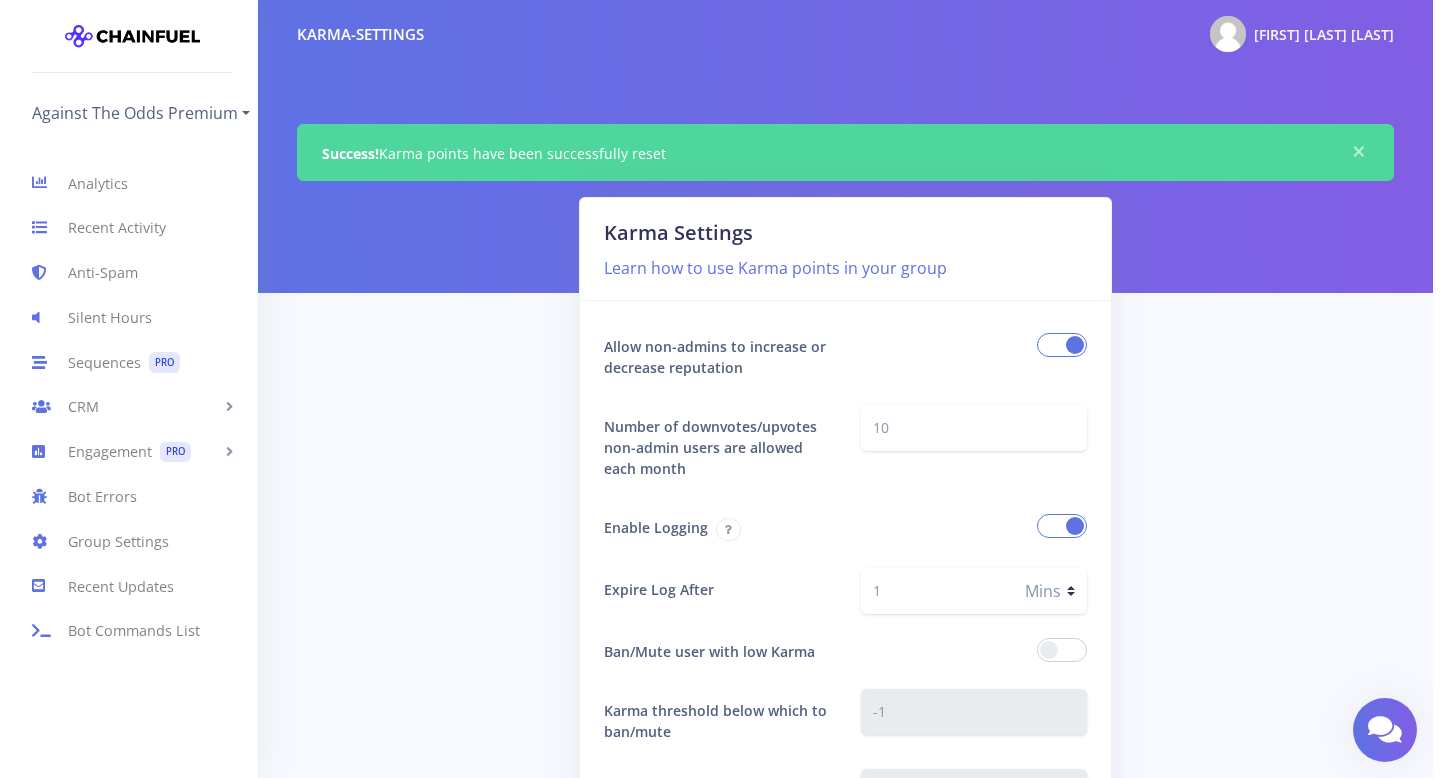 scroll, scrollTop: 390, scrollLeft: 0, axis: vertical 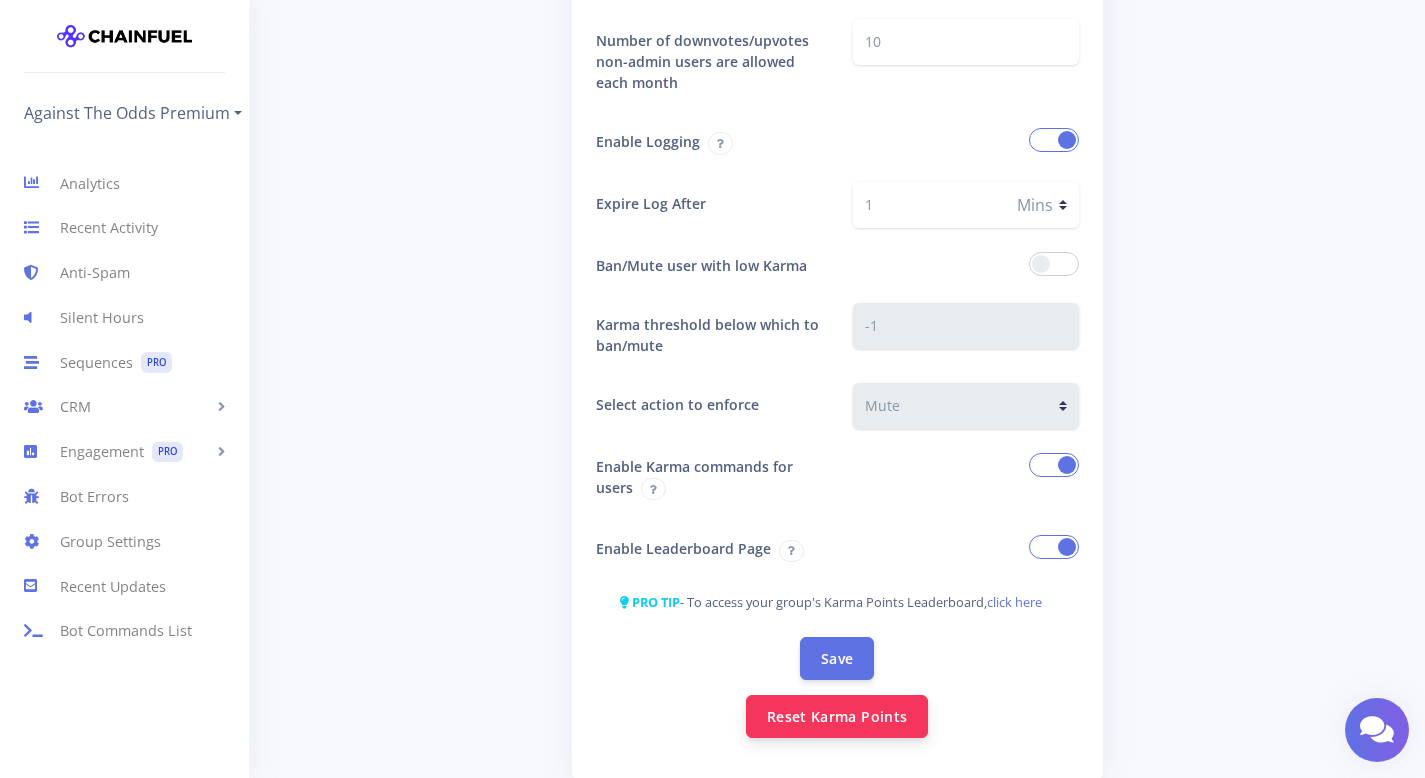 click on "Reset Karma Points" at bounding box center [837, 716] 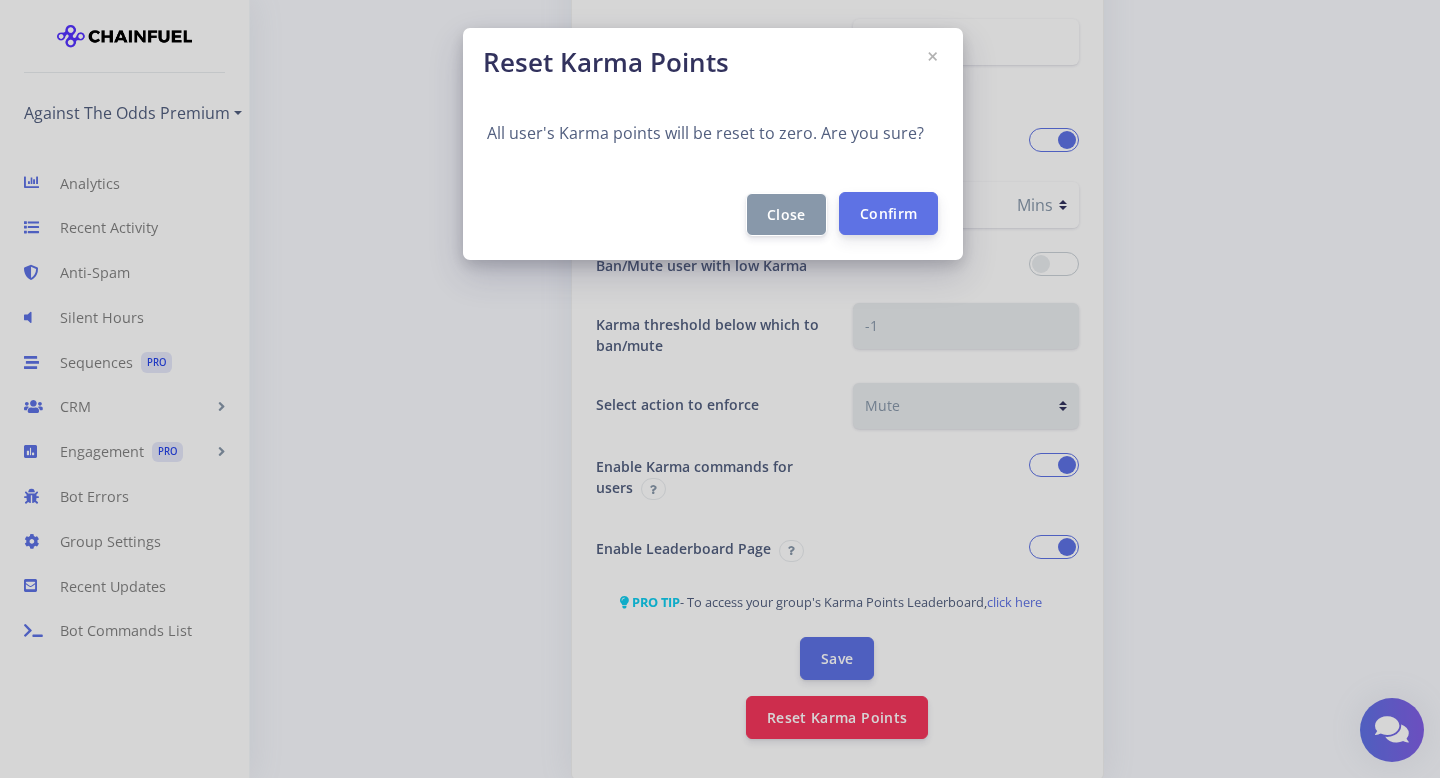 click on "Confirm" at bounding box center [888, 213] 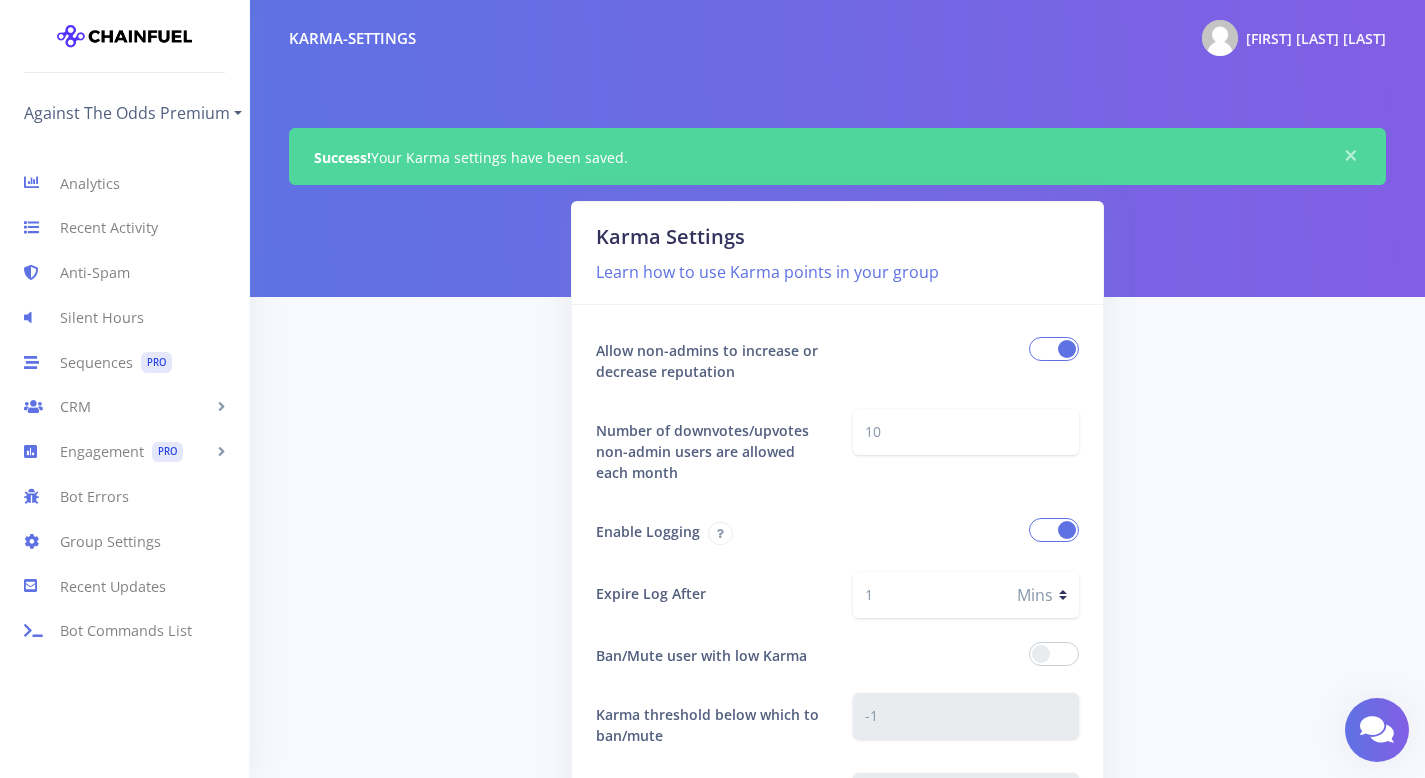 scroll, scrollTop: 0, scrollLeft: 0, axis: both 